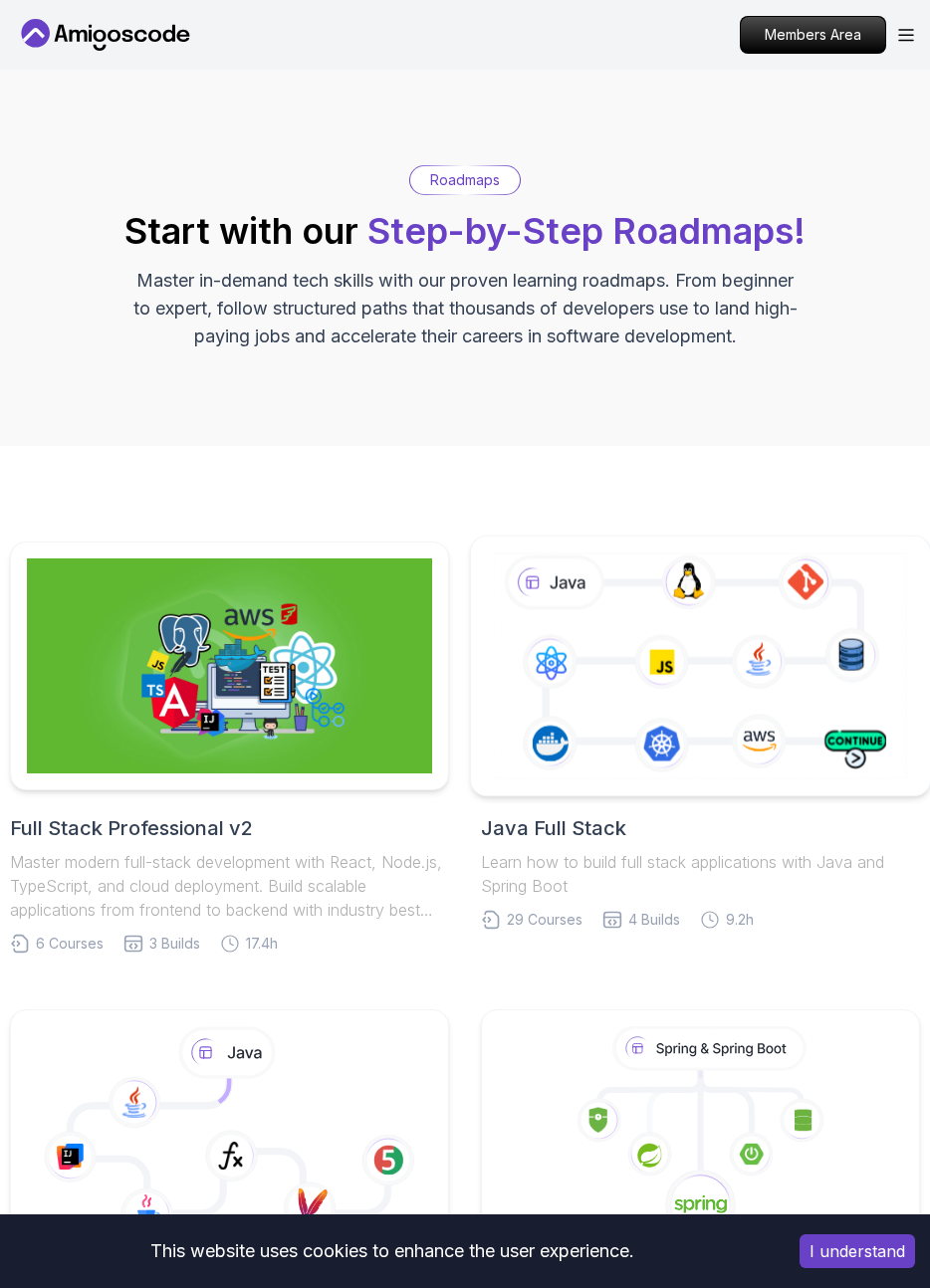 scroll, scrollTop: 0, scrollLeft: 0, axis: both 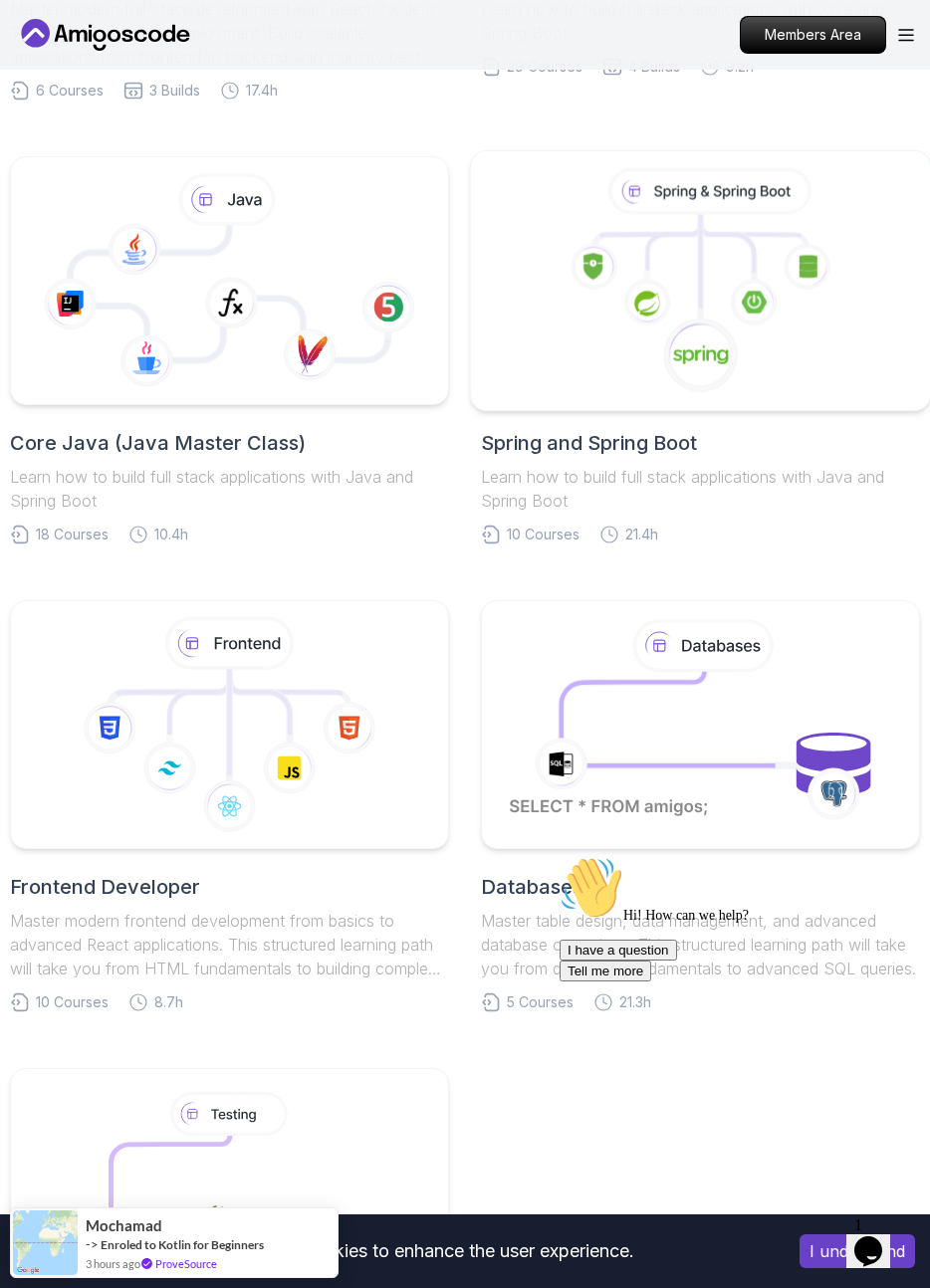 click 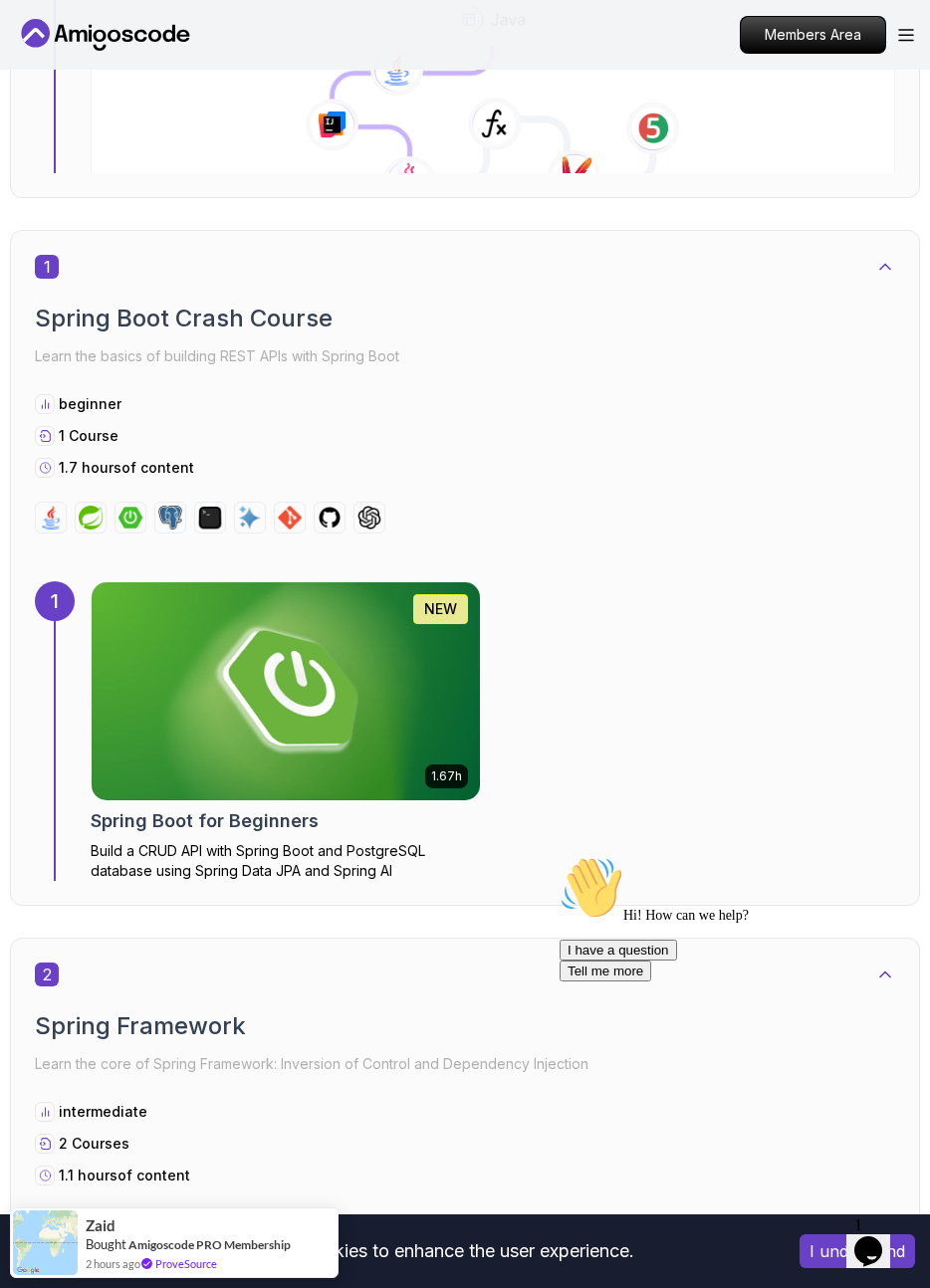 scroll, scrollTop: 966, scrollLeft: 0, axis: vertical 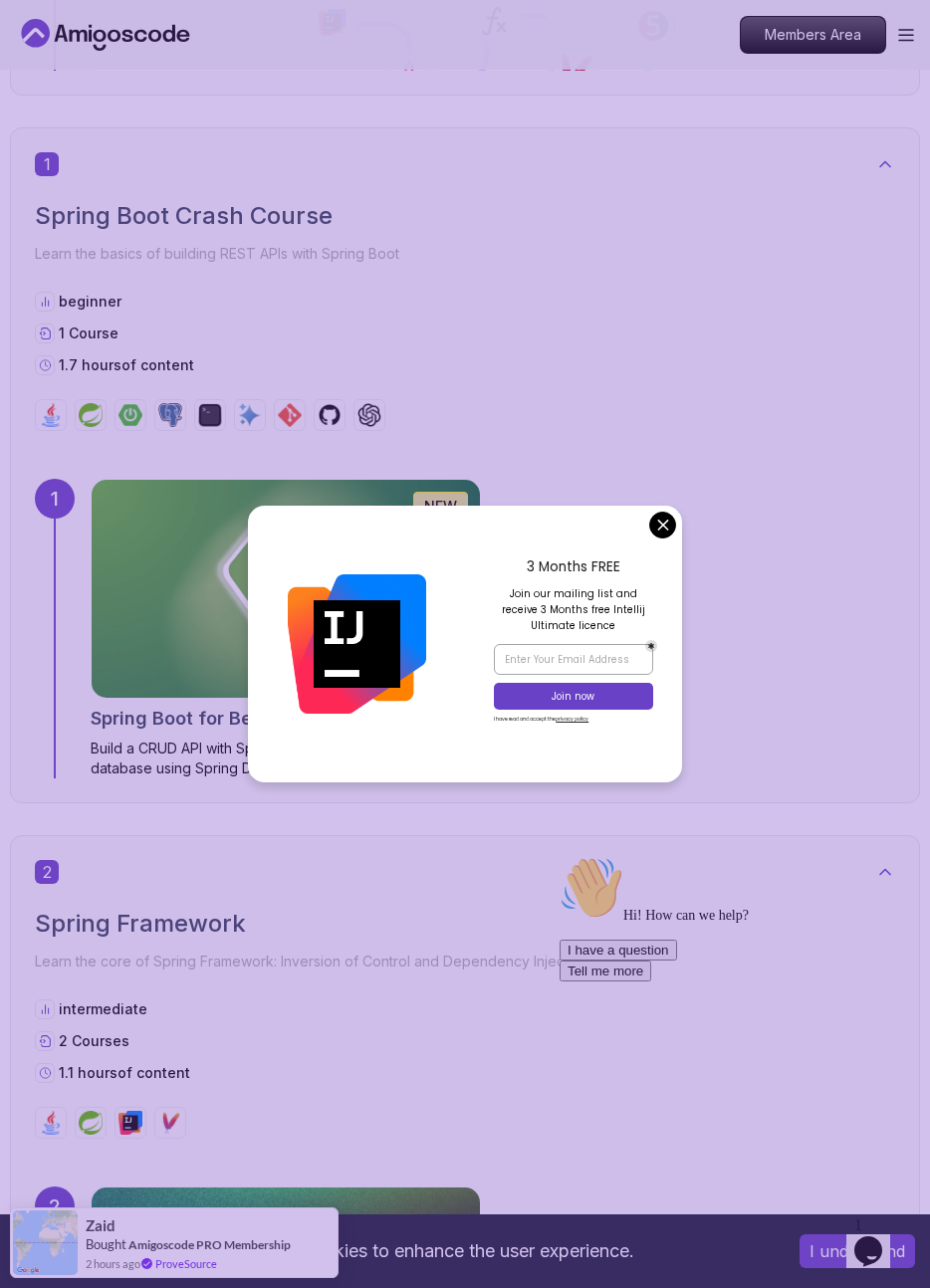 click on "This website uses cookies to enhance the user experience. I understand Products Resources Pricing Testimonials For Business Members Area Products Resources Pricing Testimonials For Business Members Area Spring and Spring Boot Spring and Spring Boot  Roadmap Learn how to build full stack applications with Java and Spring Boot Core Java (Java Master Class) 1 Spring Boot Crash Course Learn the basics of building REST APIs with Spring Boot beginner 1   Course   1.7 hours  of content 1 1.67h NEW Spring Boot for Beginners Build a CRUD API with Spring Boot and PostgreSQL database using Spring Data JPA and Spring AI 2 Spring Framework Learn the core of Spring Framework: Inversion of Control and Dependency Injection intermediate 2   Courses   1.1 hours  of content 2 1.12h Spring Framework Pro Master the core concepts of Spring Framework. Learn about Inversion of Control, Dependency Injection, Beans, and the Application Context to build robust Java applications. 3 Mastering APIs with Spring MVC intermediate 1   Course" at bounding box center (465, 3863) 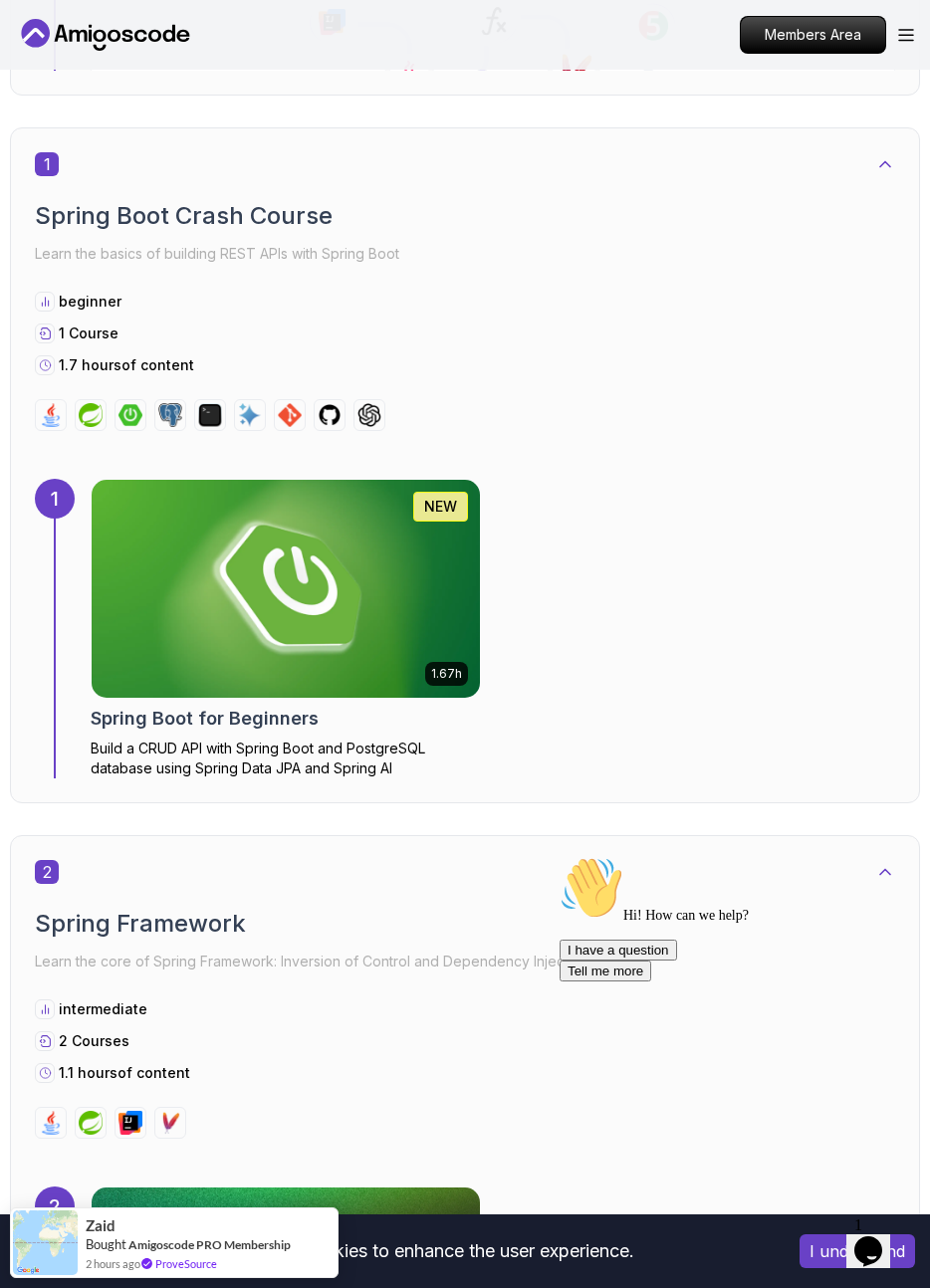 click at bounding box center [286, 588] 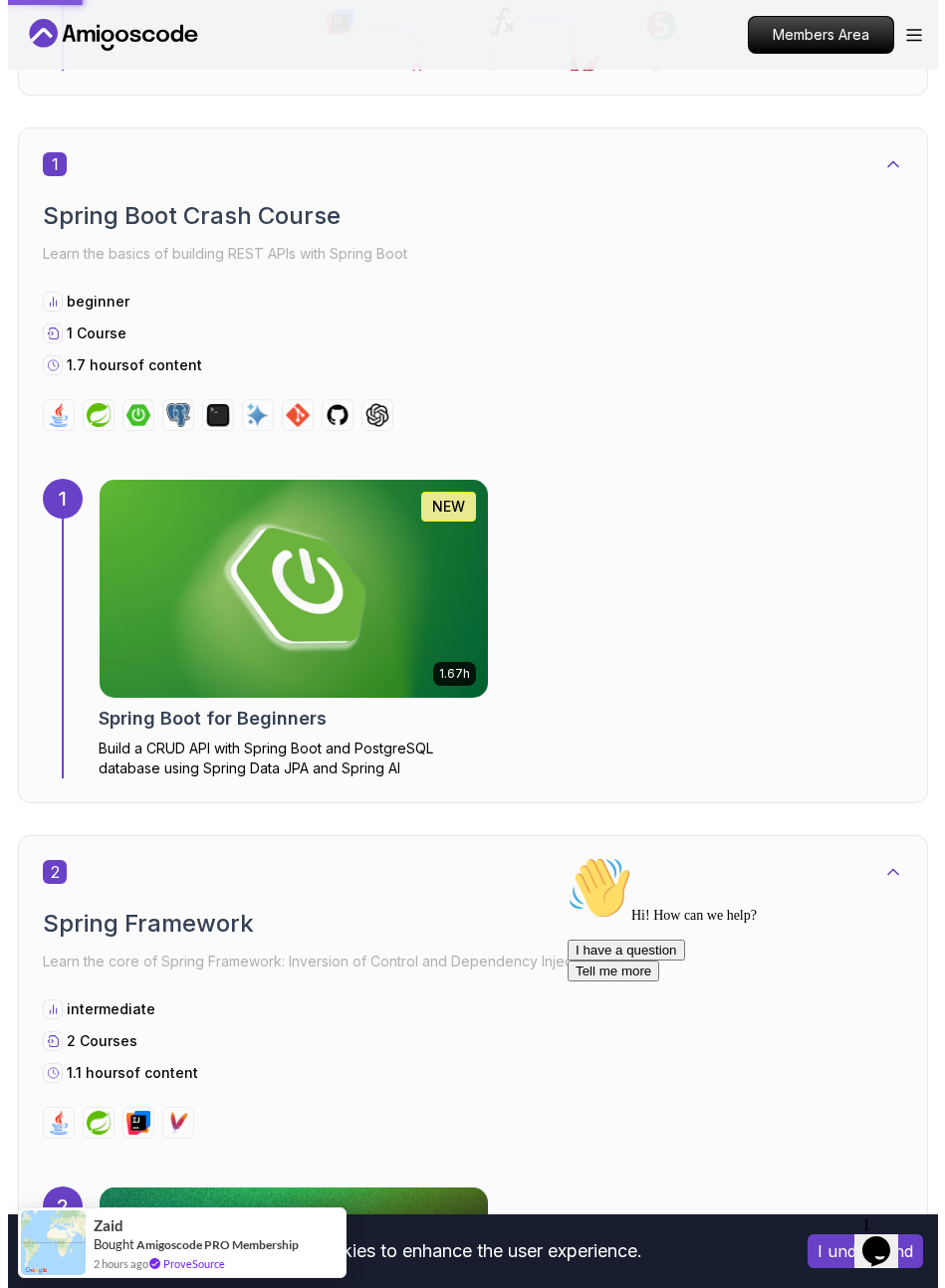 scroll, scrollTop: 0, scrollLeft: 0, axis: both 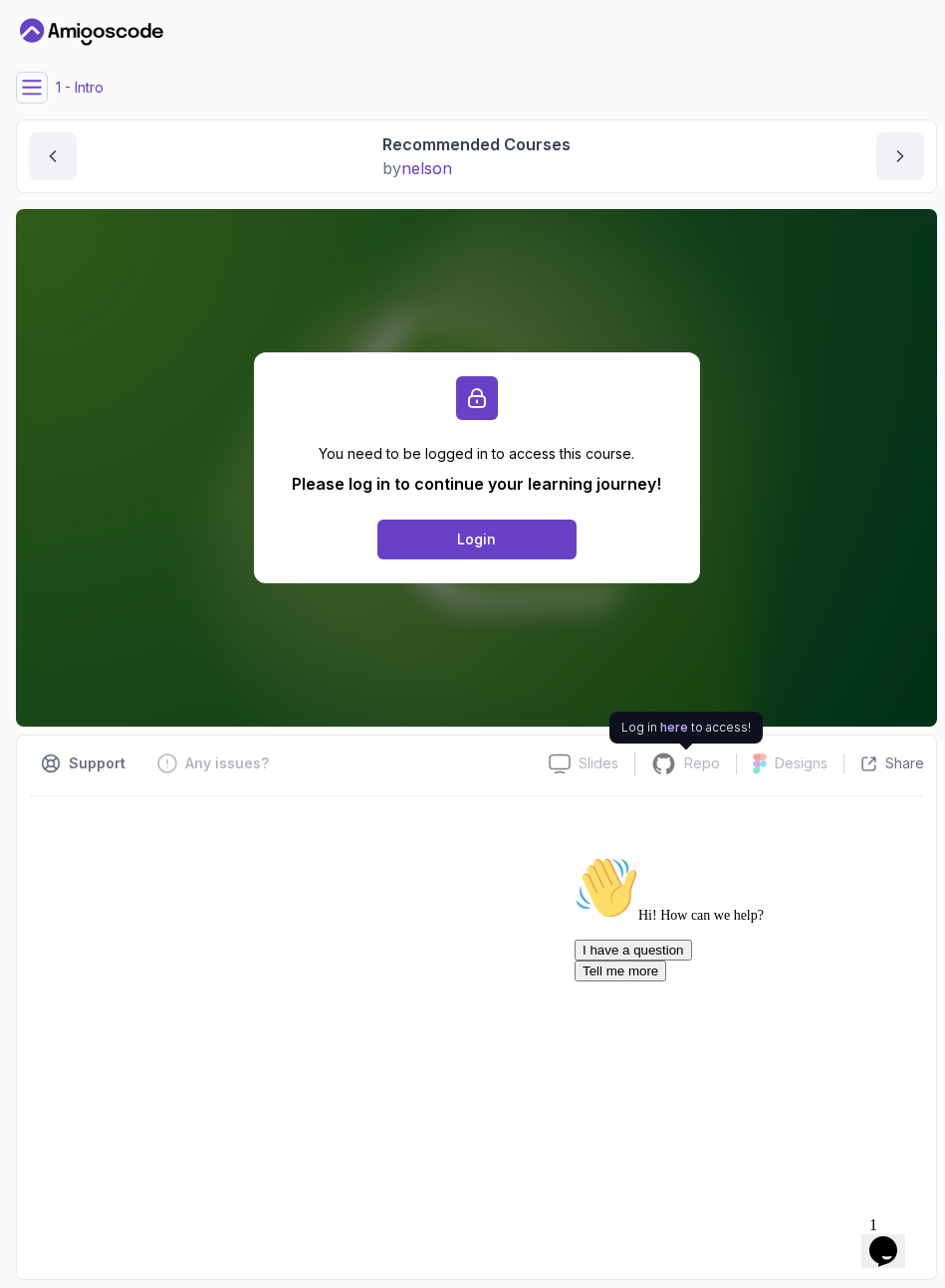 click on "Repo" at bounding box center [685, 763] 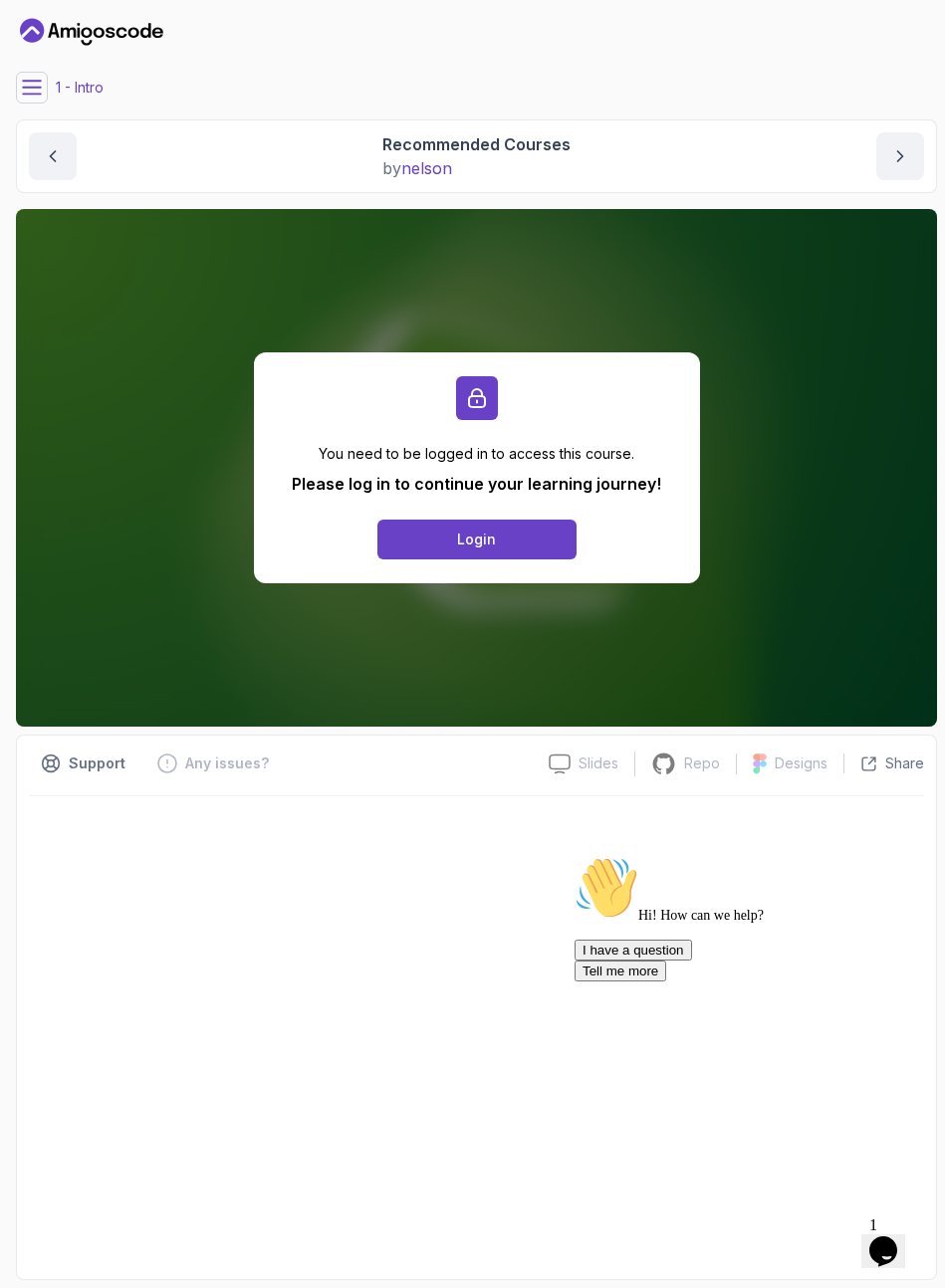 click at bounding box center (476, 1031) 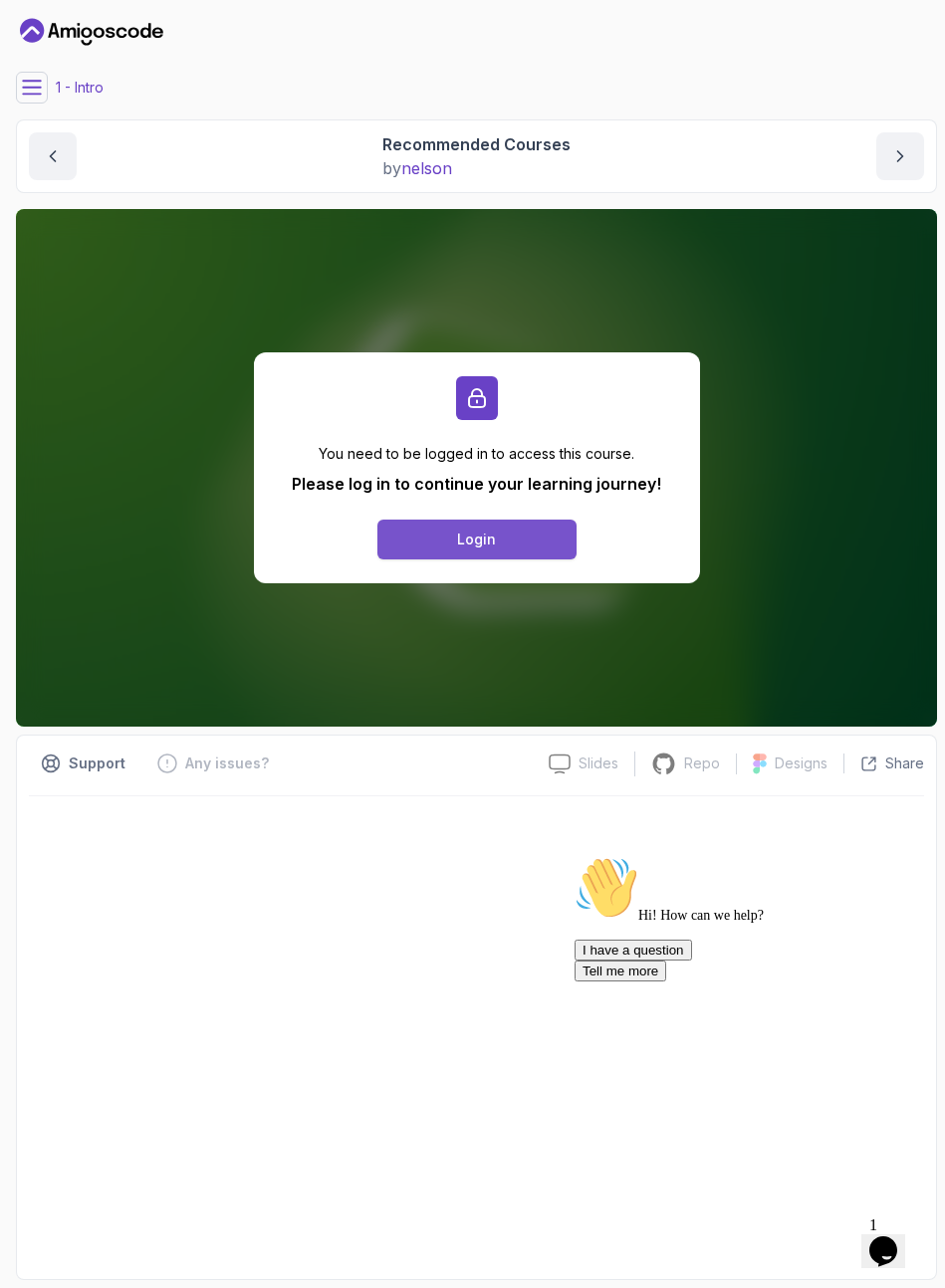 click on "Login" at bounding box center [477, 539] 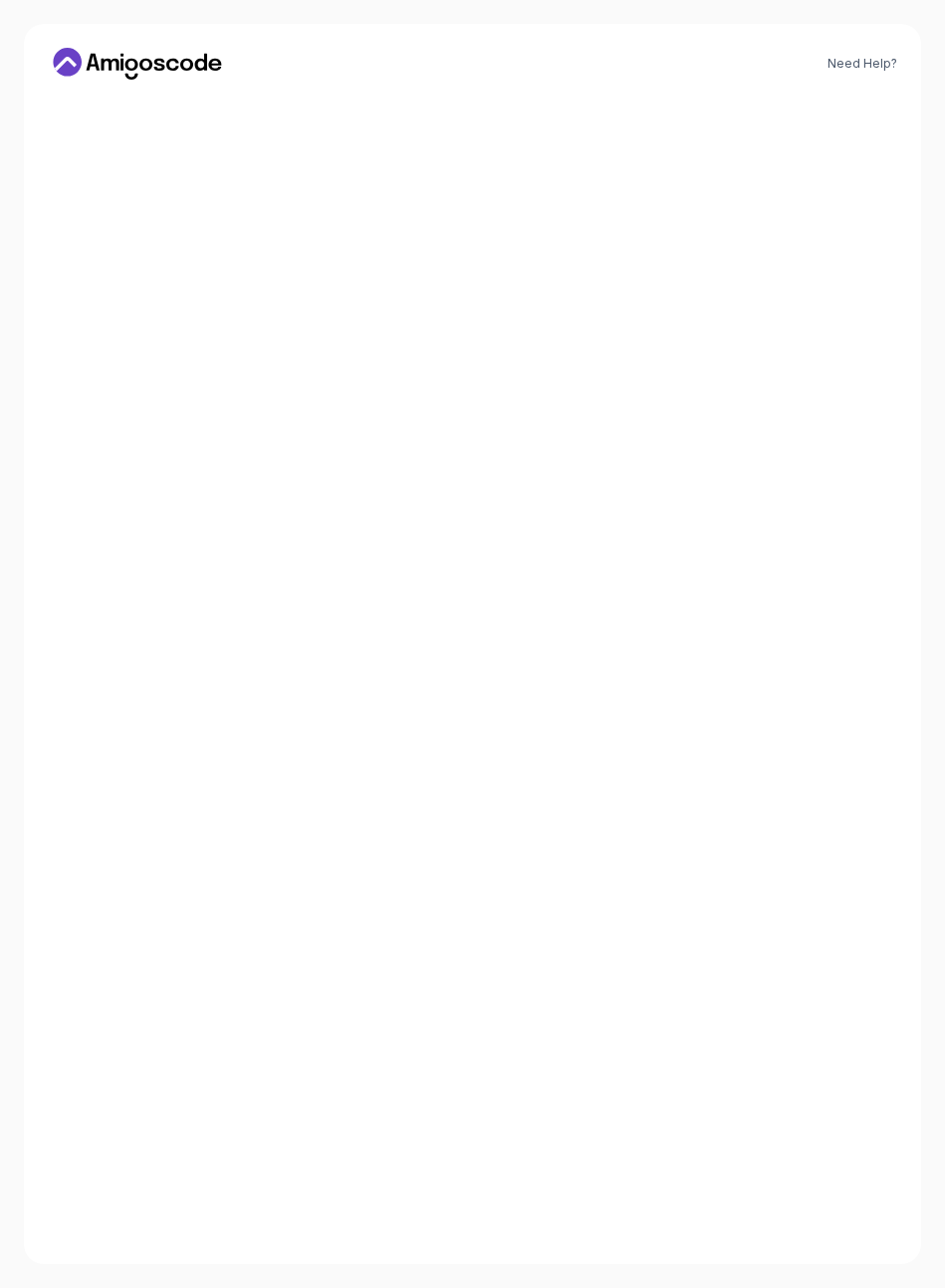 scroll, scrollTop: 0, scrollLeft: 0, axis: both 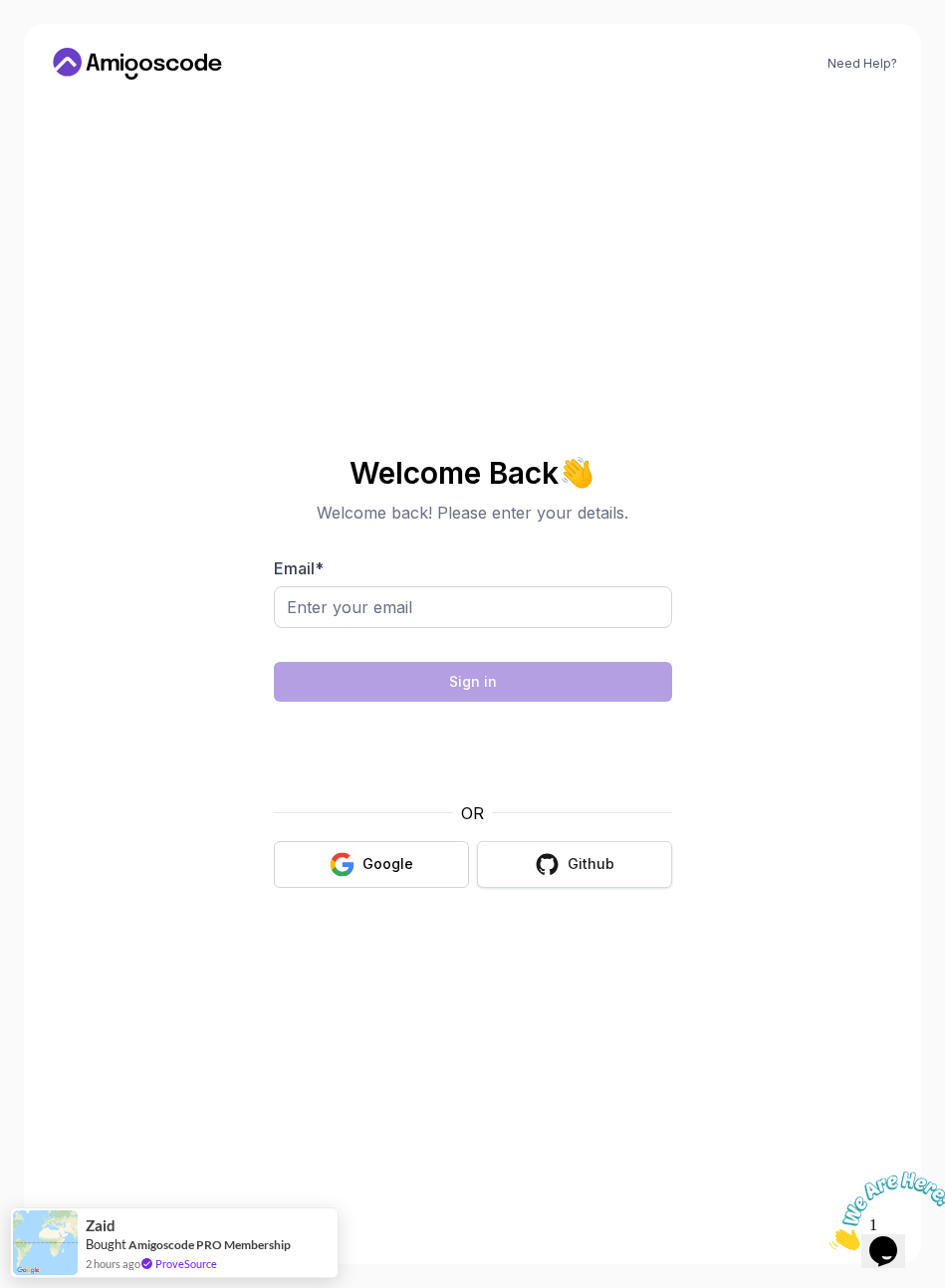 click on "Github" at bounding box center (575, 864) 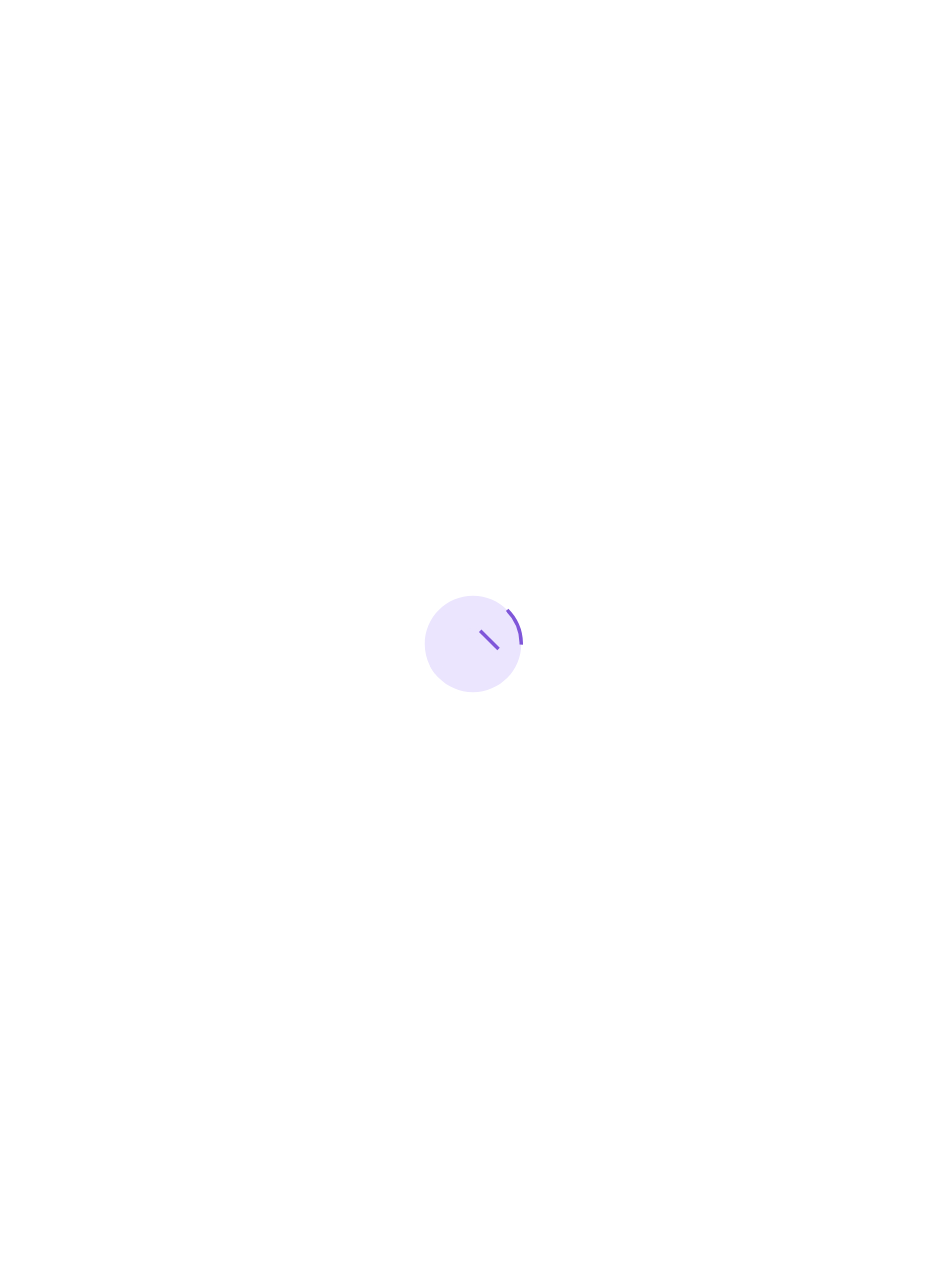 scroll, scrollTop: 0, scrollLeft: 0, axis: both 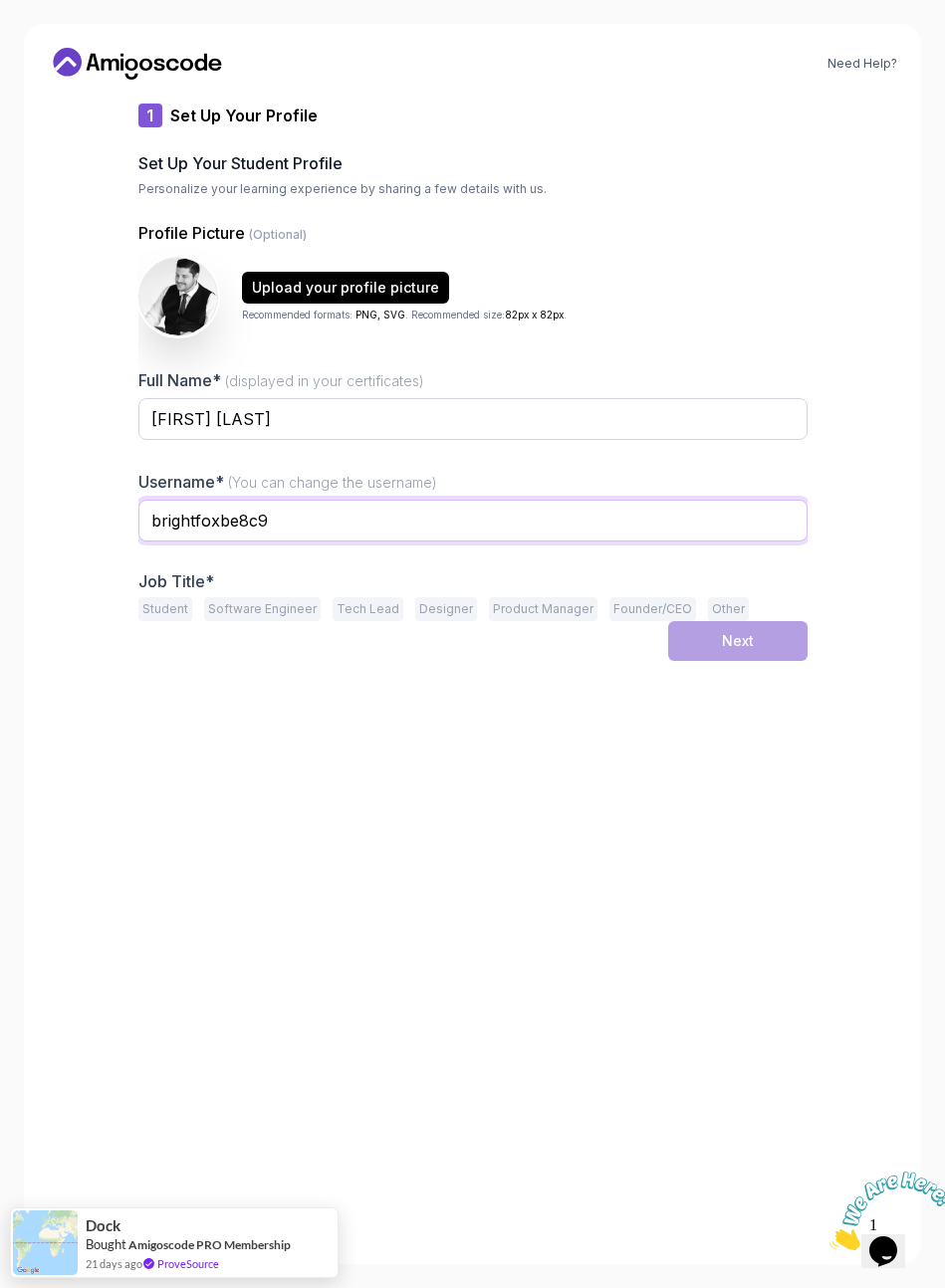 drag, startPoint x: 312, startPoint y: 513, endPoint x: 19, endPoint y: 509, distance: 293.0273 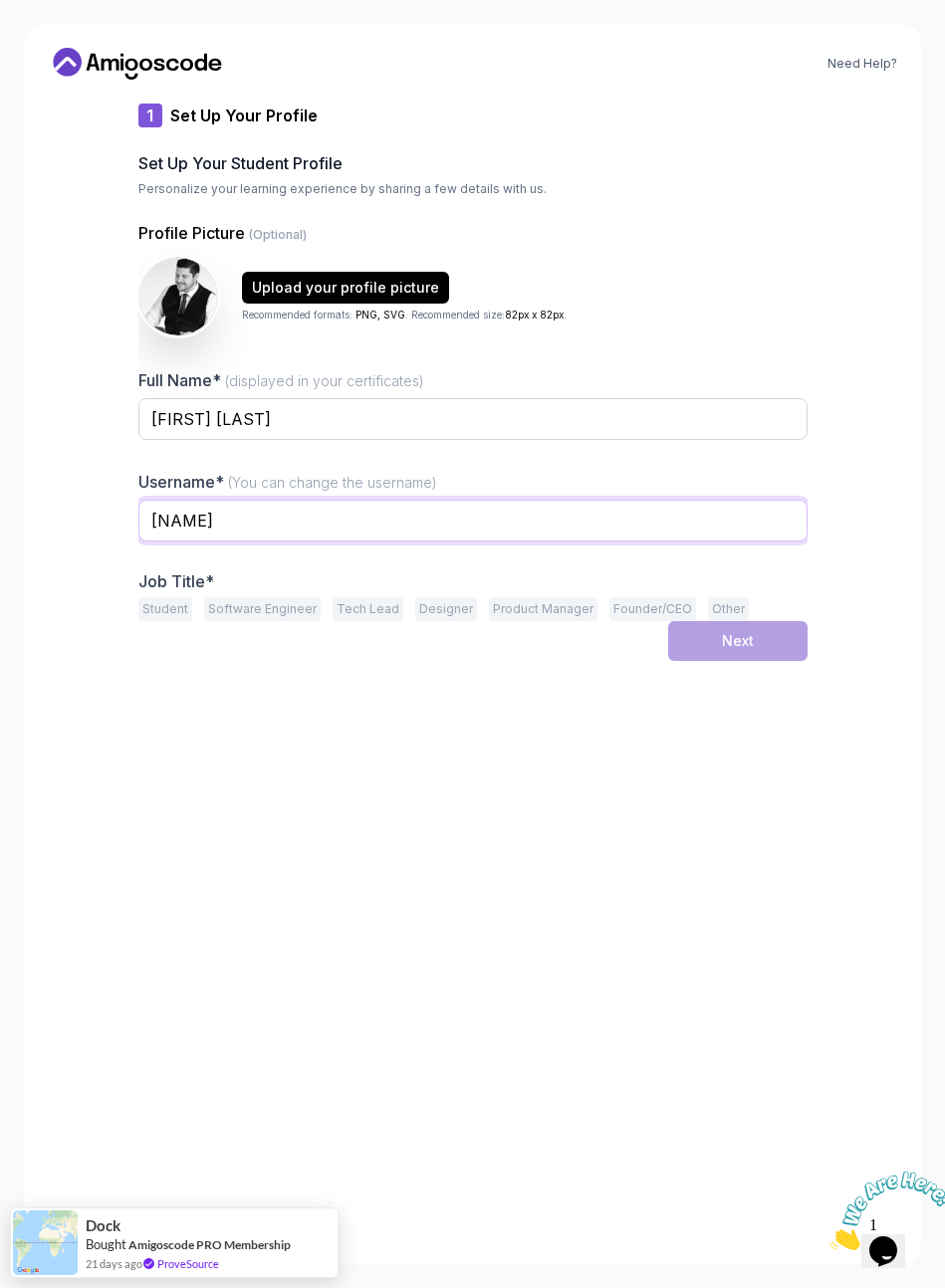 drag, startPoint x: 195, startPoint y: 514, endPoint x: 39, endPoint y: 502, distance: 156.46086 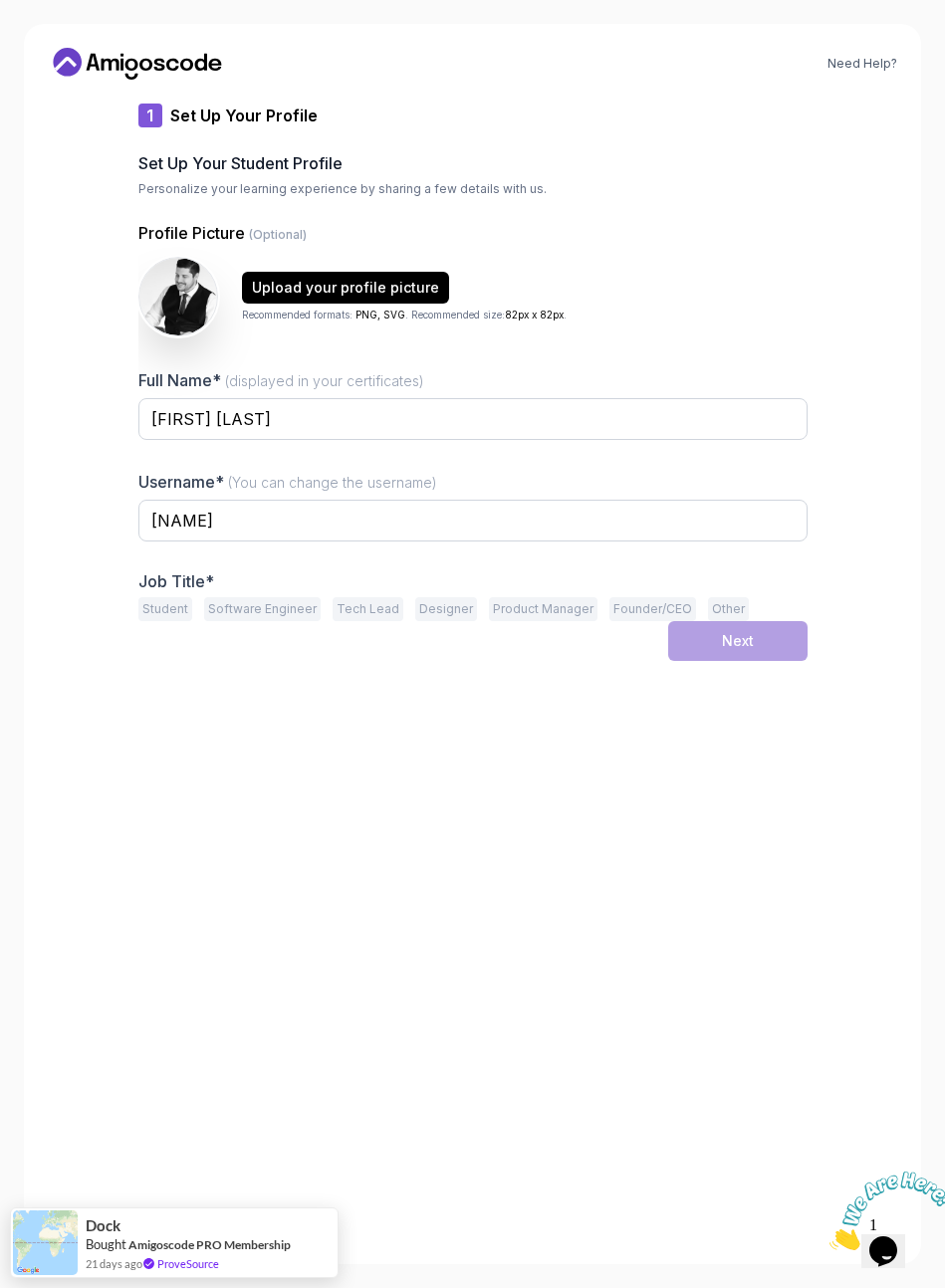 click on "1 Set Up Your Profile 1 Set Up Your Profile 2 Let's Get to Know You Set Up Your Student Profile Personalize your learning experience by sharing a few details with us. Profile Picture   (Optional) Upload your profile picture Recommended formats:   PNG, SVG . Recommended size:  82px x 82px . Full Name*   (displayed in your certificates) Yoann Robert Username*   (You can change the username) Luneroka Job Title* Student Software Engineer Tech Lead Designer Product Manager Founder/CEO Other Next" at bounding box center (473, 672) 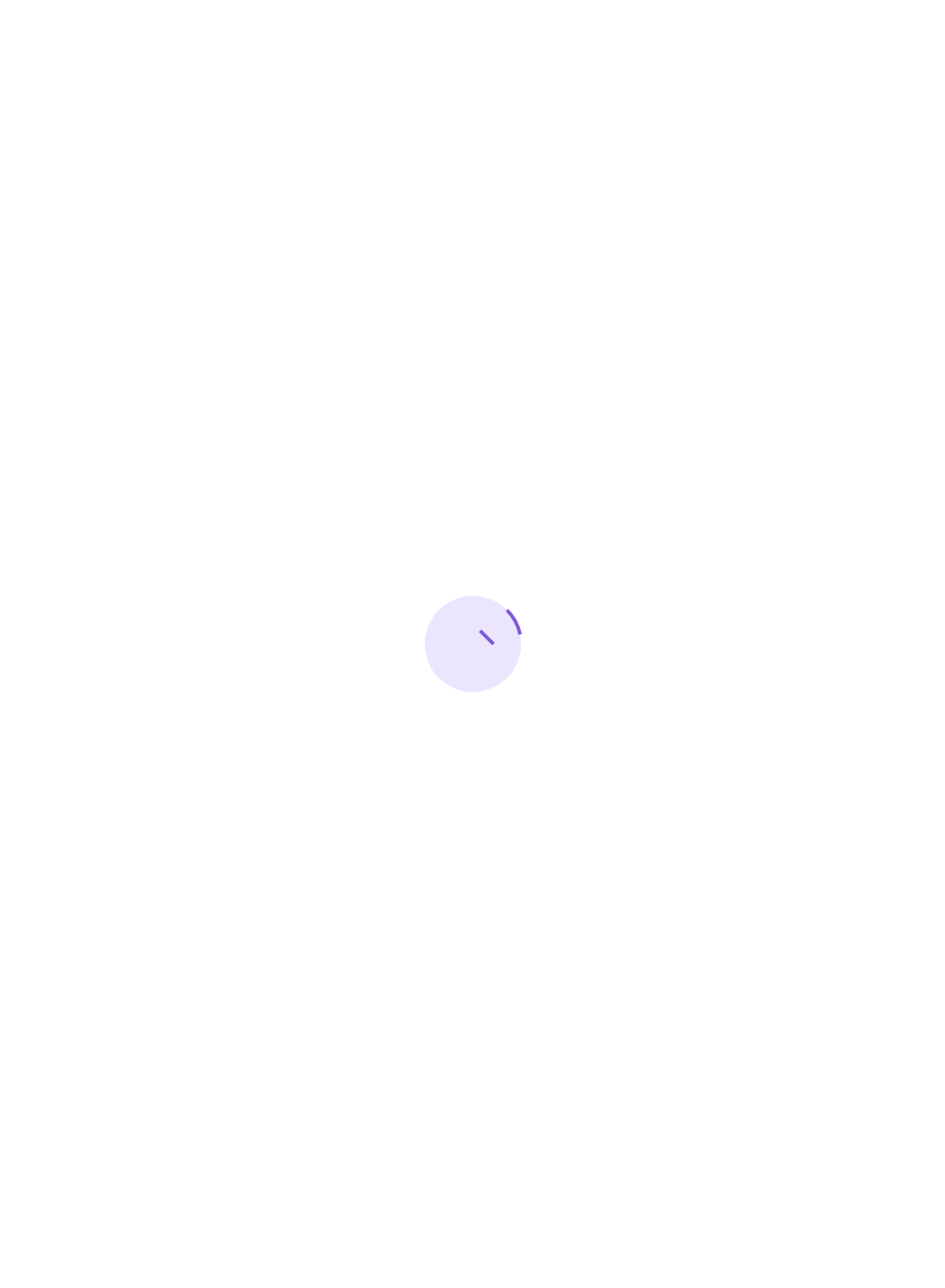 scroll, scrollTop: 0, scrollLeft: 0, axis: both 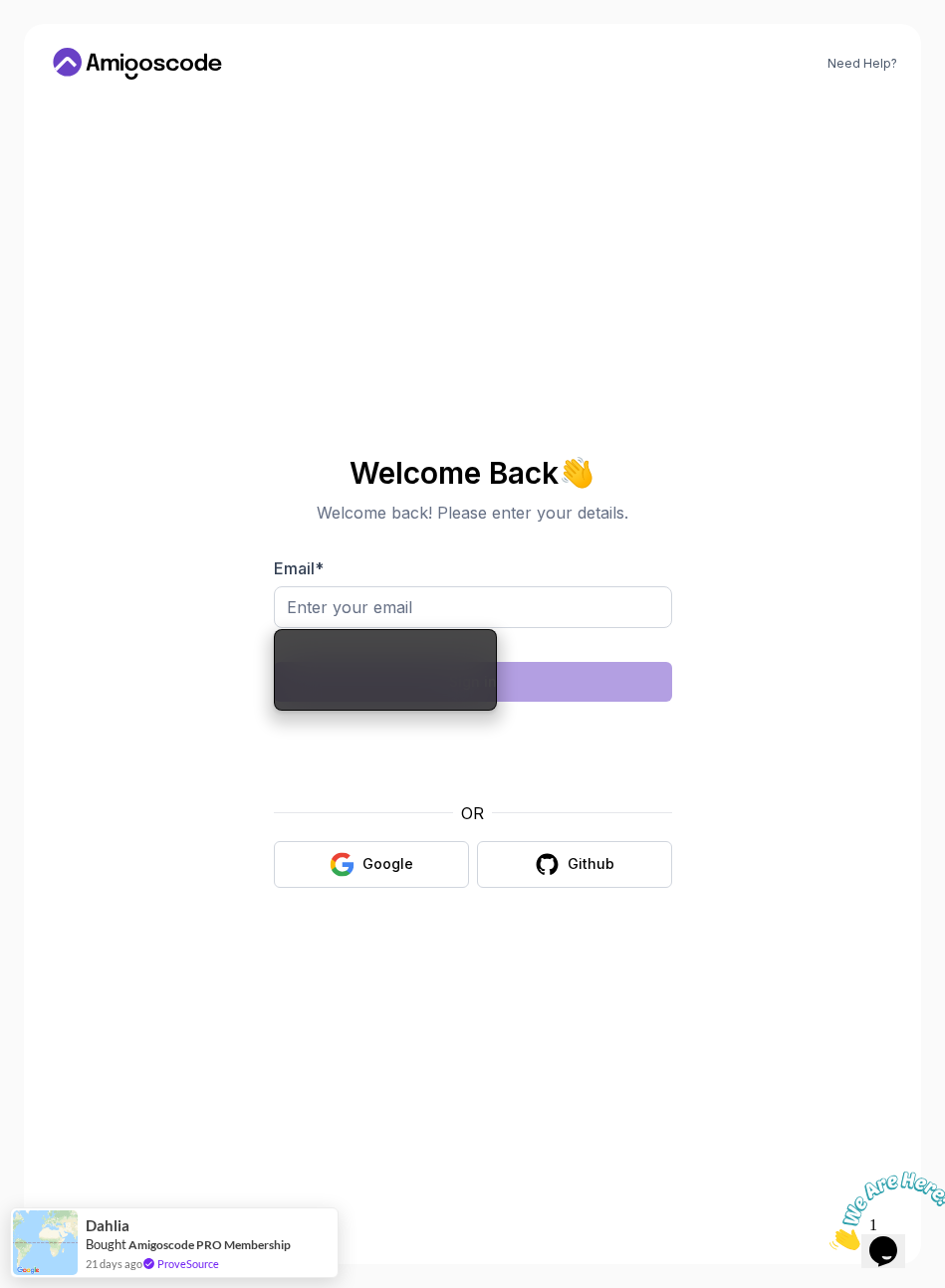 click on "Welcome Back 👋 Welcome back! Please enter your details. Email * Sign in OR Google Github" at bounding box center (473, 672) 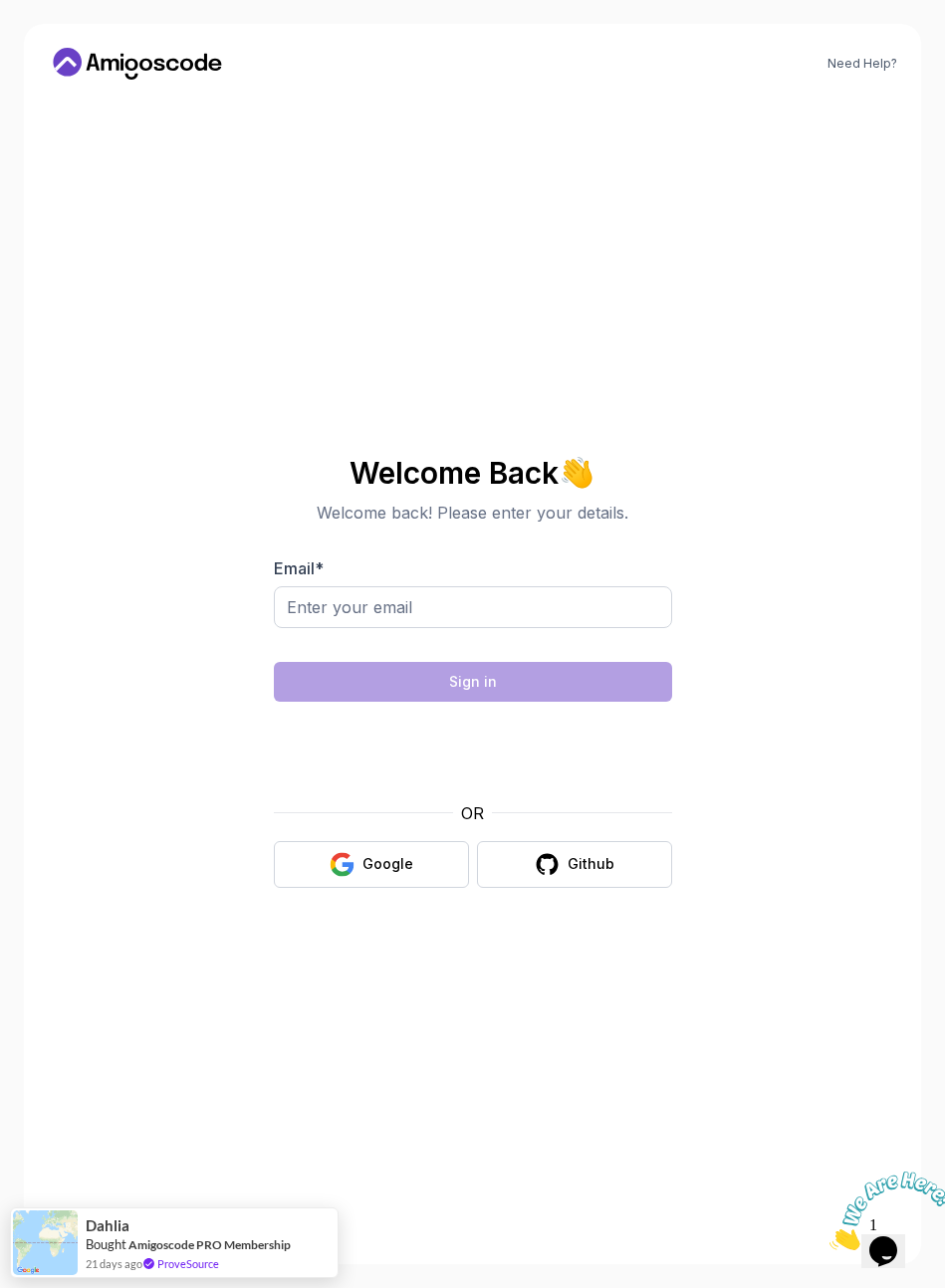 click 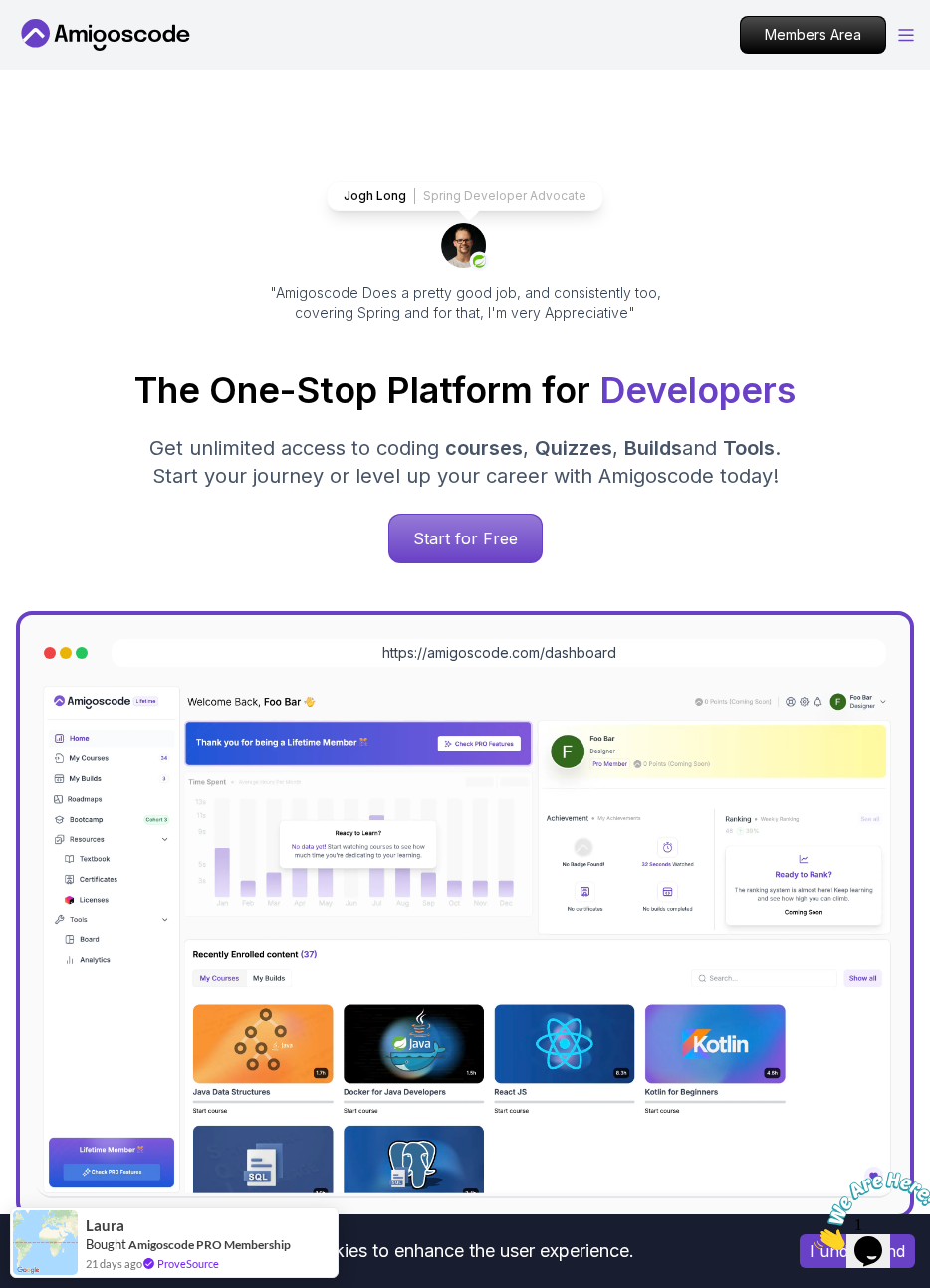click 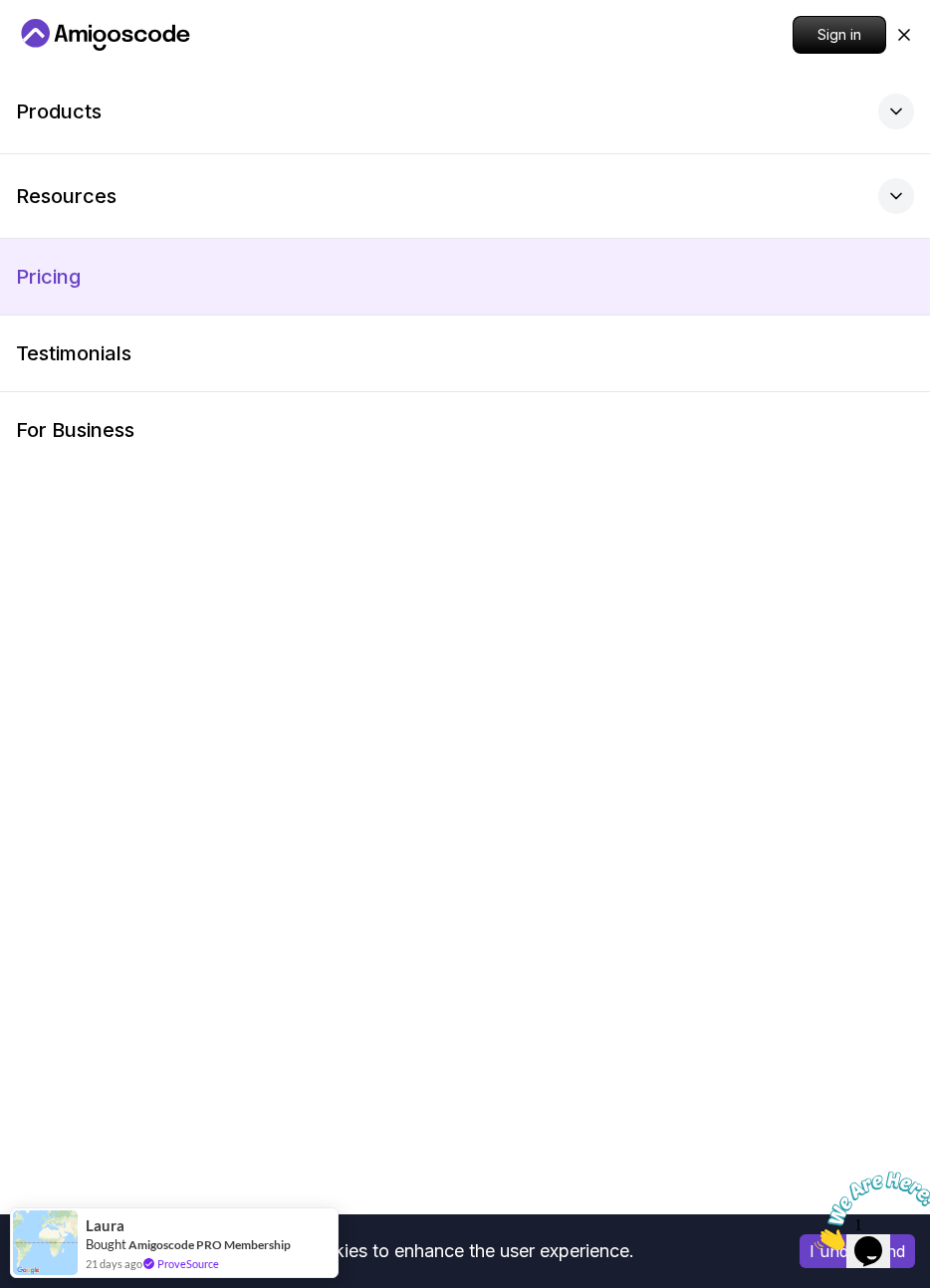 click on "Pricing" at bounding box center [465, 277] 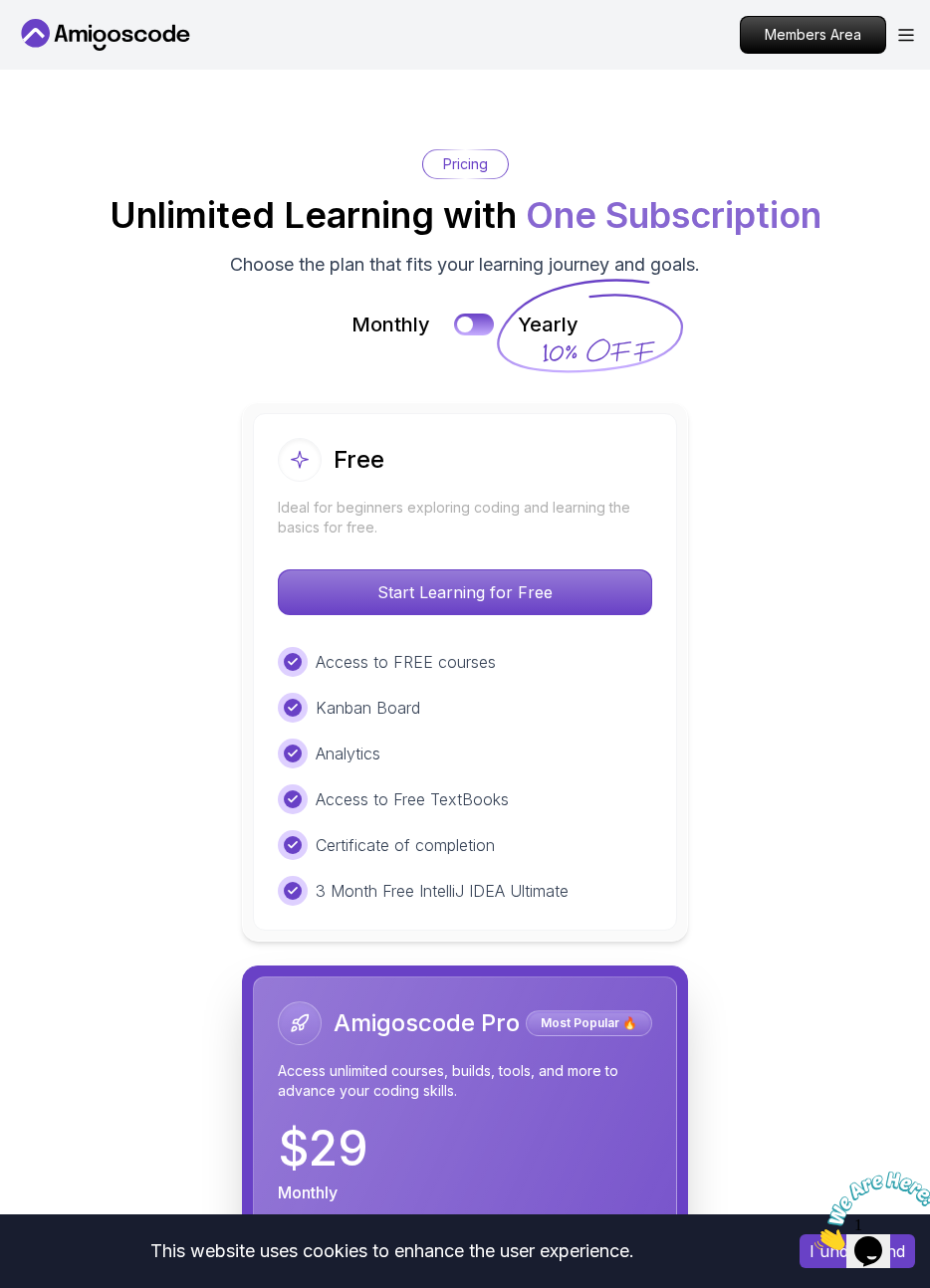 scroll, scrollTop: 4839, scrollLeft: 0, axis: vertical 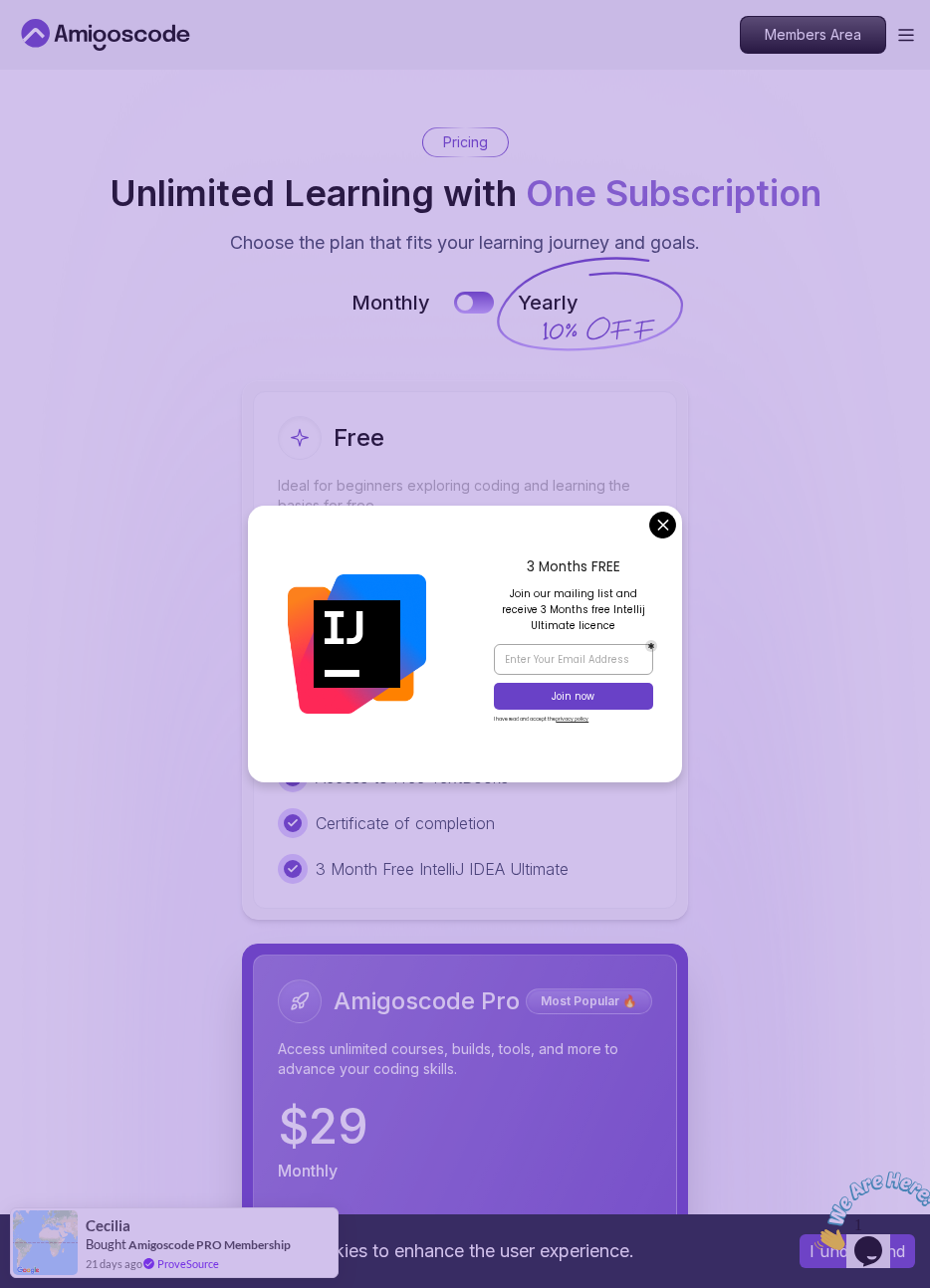 click on "This website uses cookies to enhance the user experience. I understand Products Resources Pricing Testimonials For Business Members Area Products Resources Pricing Testimonials For Business Members Area Jogh Long Spring Developer Advocate "Amigoscode Does a pretty good job, and consistently too, covering Spring and for that, I'm very Appreciative" The One-Stop Platform for   Developers Get unlimited access to coding   courses ,   Quizzes ,   Builds  and   Tools . Start your journey or level up your career with Amigoscode today! Start for Free https://amigoscode.com/dashboard OUR AMIGO STUDENTS WORK IN TOP COMPANIES Courses Builds Discover Amigoscode's Latest   Premium Courses! Get unlimited access to coding   courses ,   Quizzes ,   Builds  and   Tools . Start your journey or level up your career with Amigoscode today! Browse all  courses Advanced Spring Boot Pro Dive deep into Spring Boot with our advanced course, designed to take your skills from intermediate to expert level. NEW Spring Boot for Beginners" at bounding box center (465, 2156) 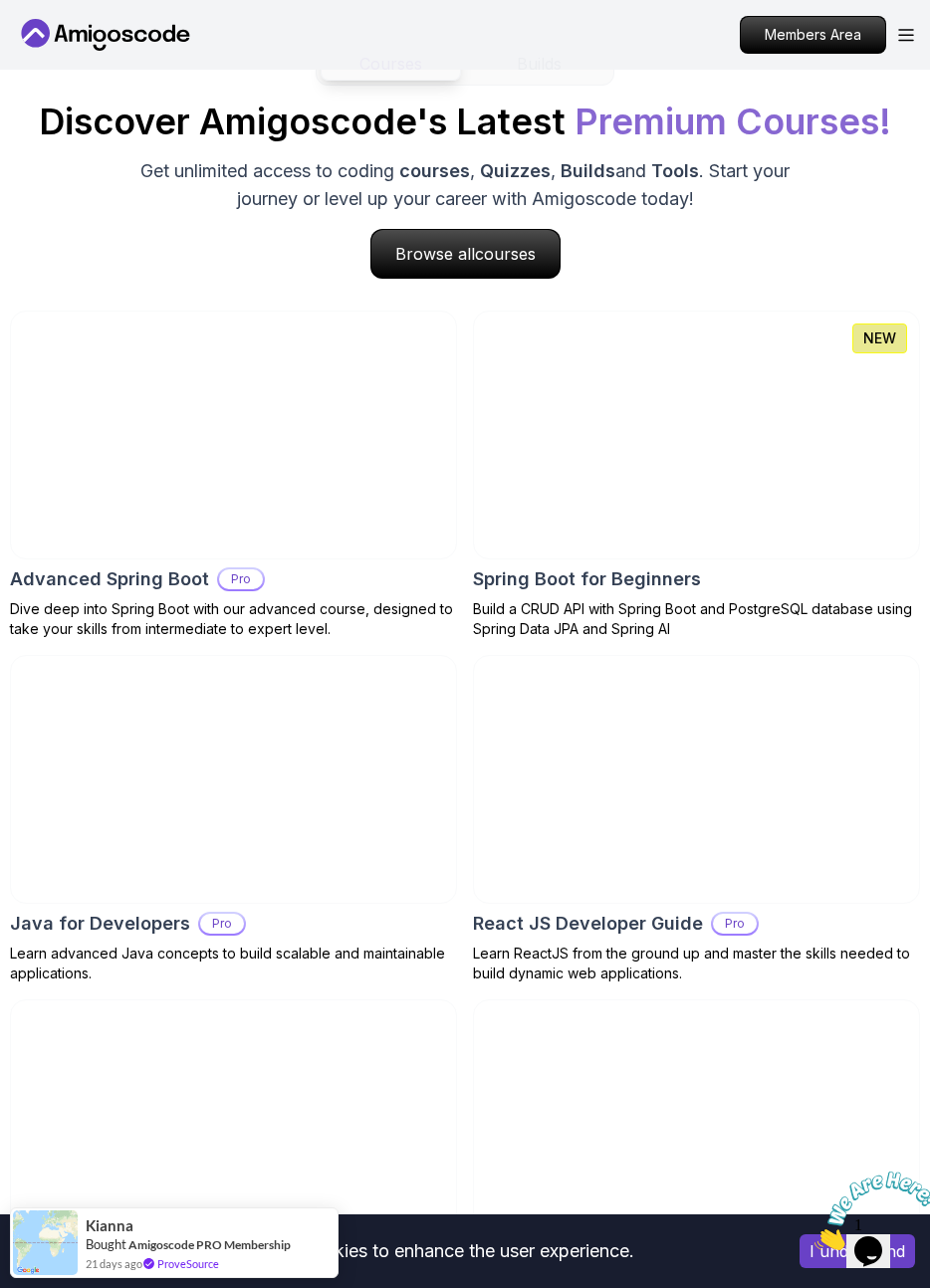 scroll, scrollTop: 1988, scrollLeft: 0, axis: vertical 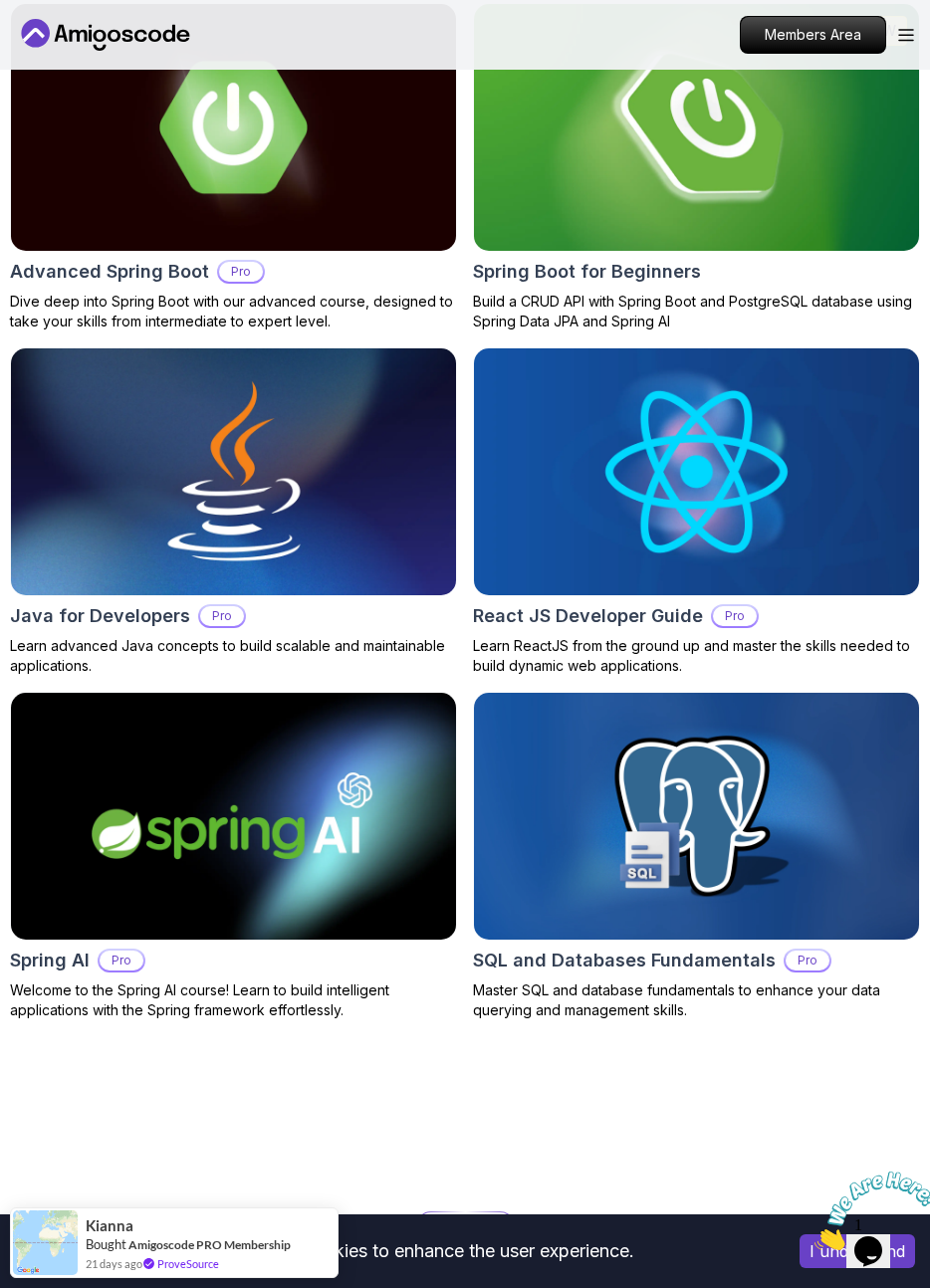 click at bounding box center [696, 127] 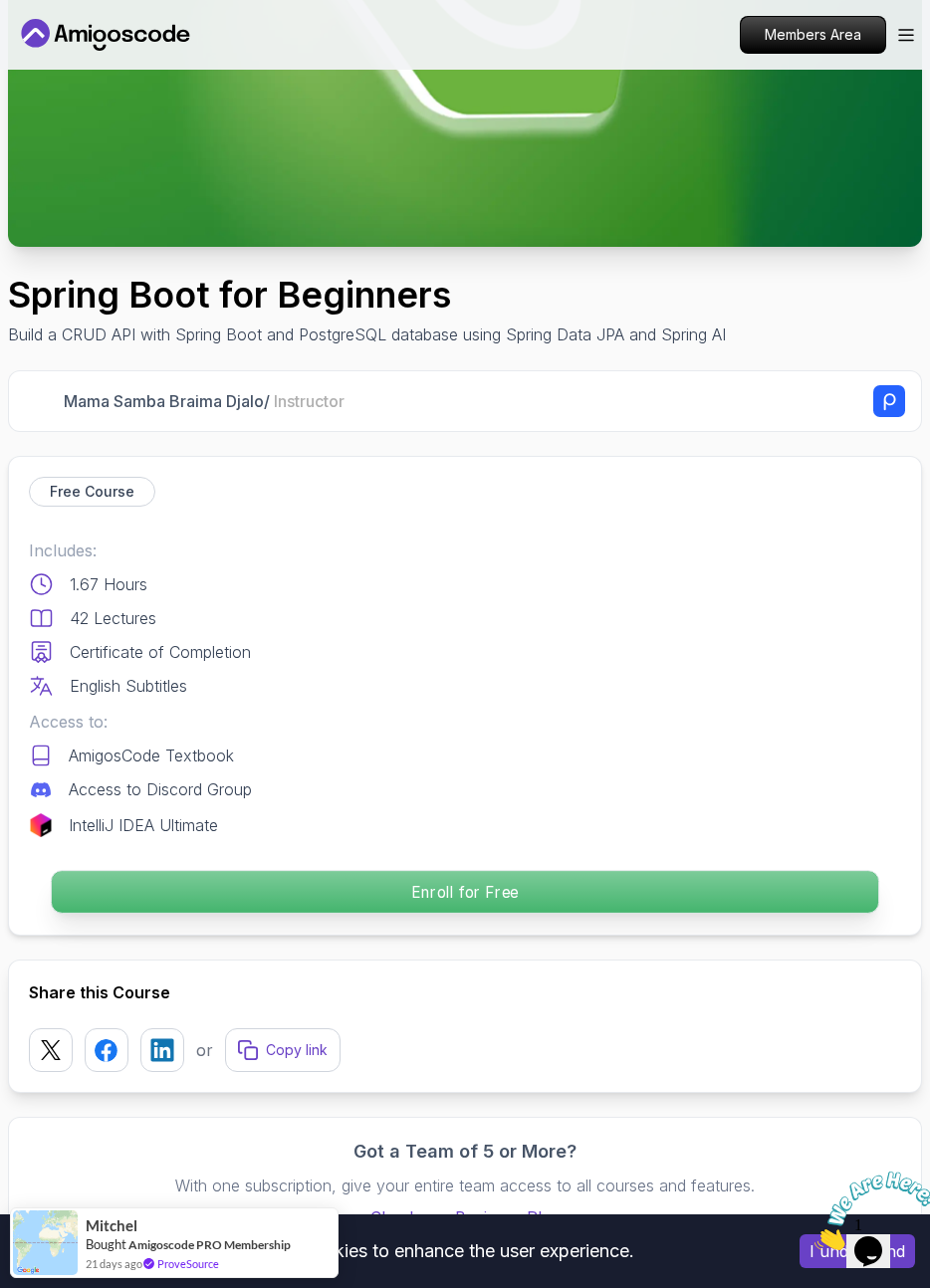 scroll, scrollTop: 487, scrollLeft: 0, axis: vertical 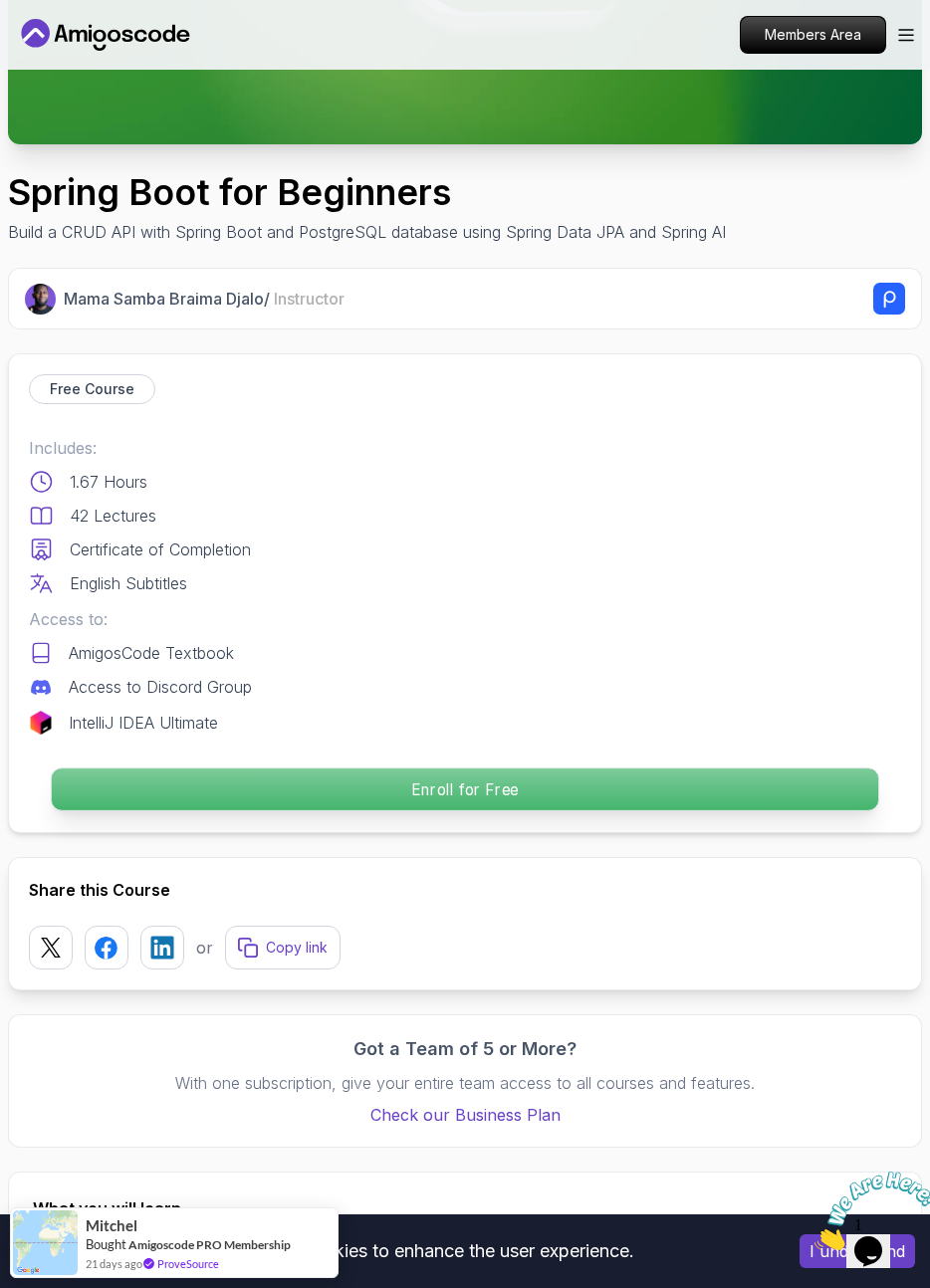 click on "Enroll for Free" at bounding box center [465, 789] 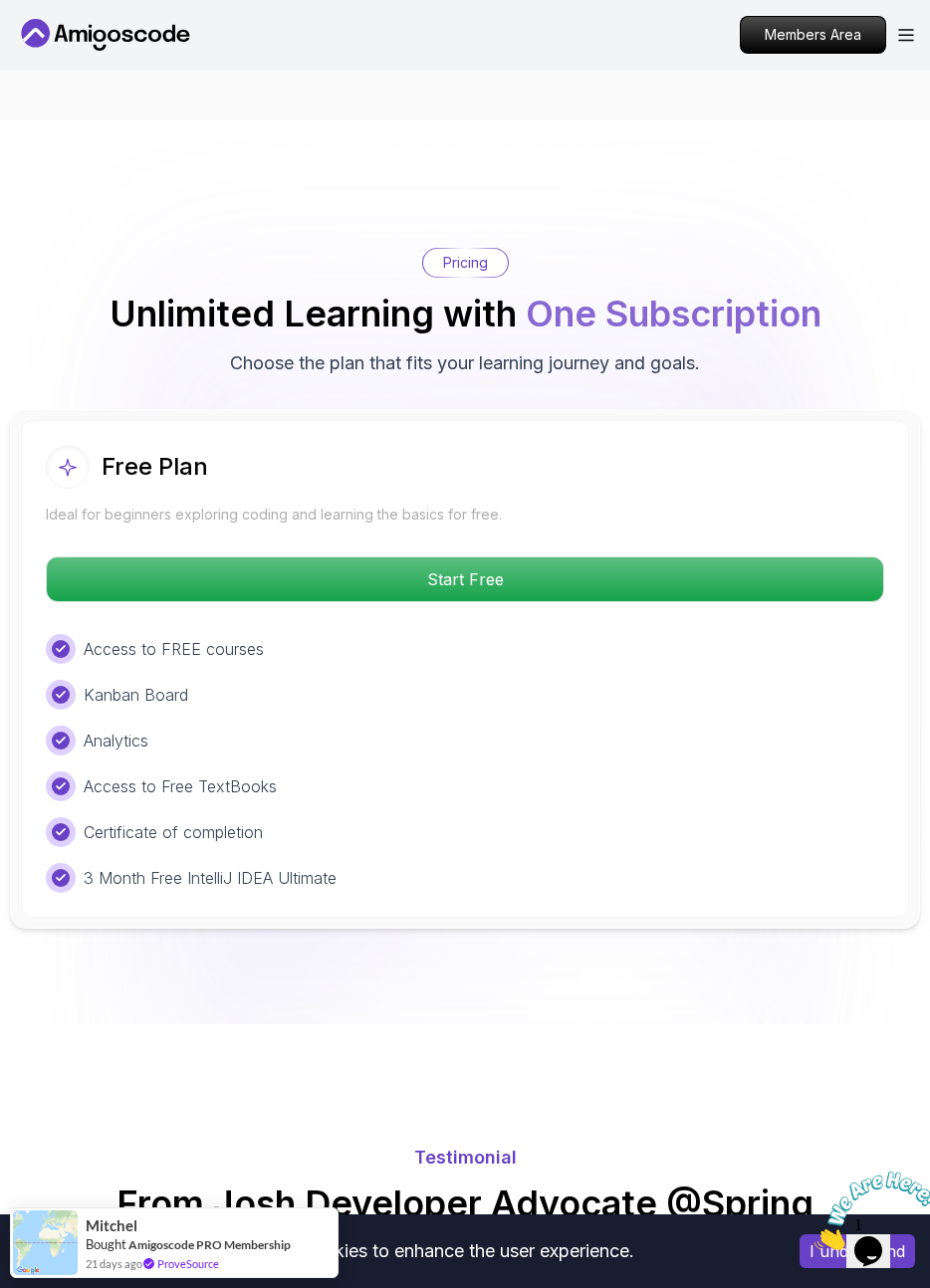 scroll, scrollTop: 4770, scrollLeft: 0, axis: vertical 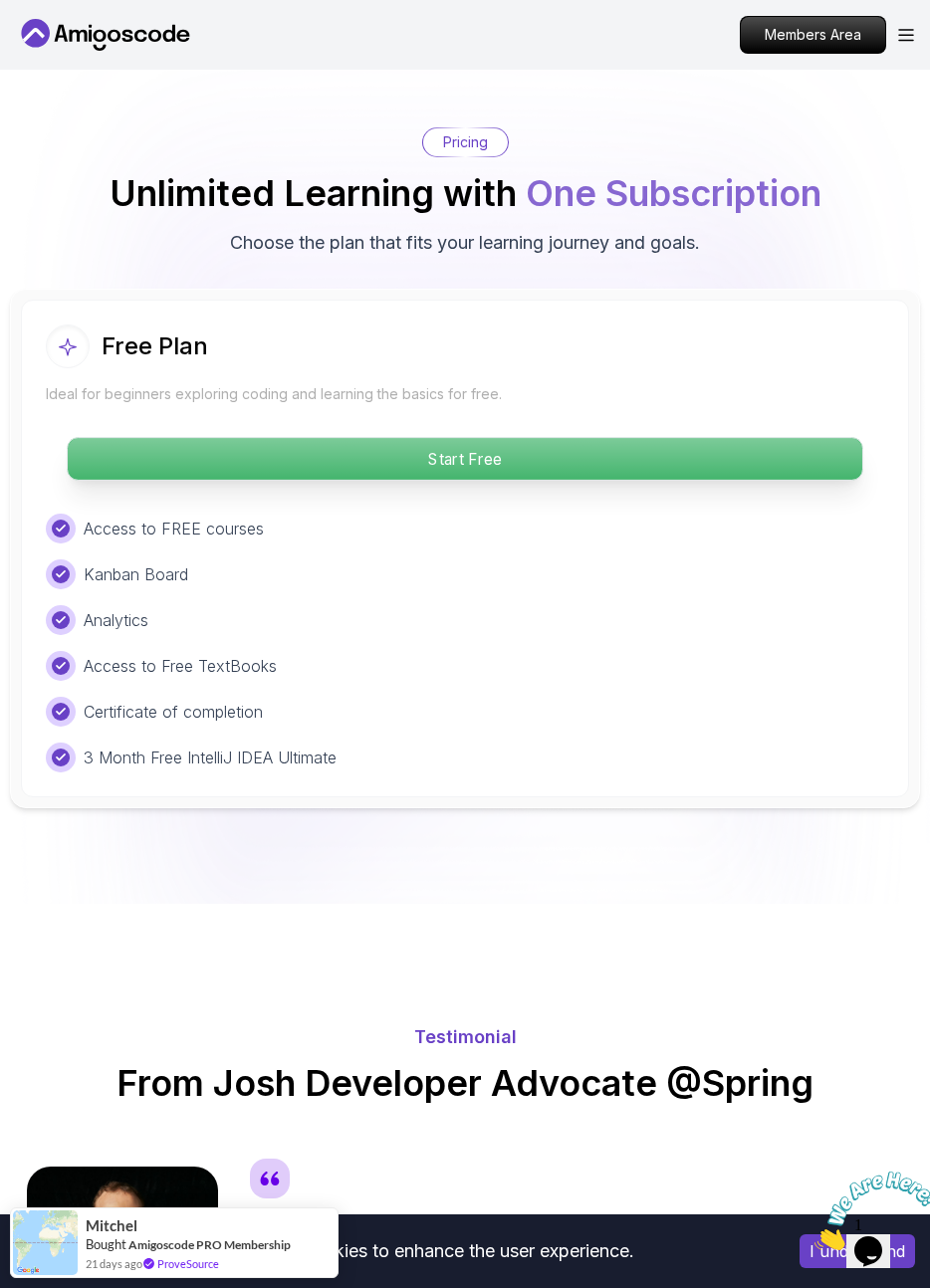 click on "Start Free" at bounding box center [465, 459] 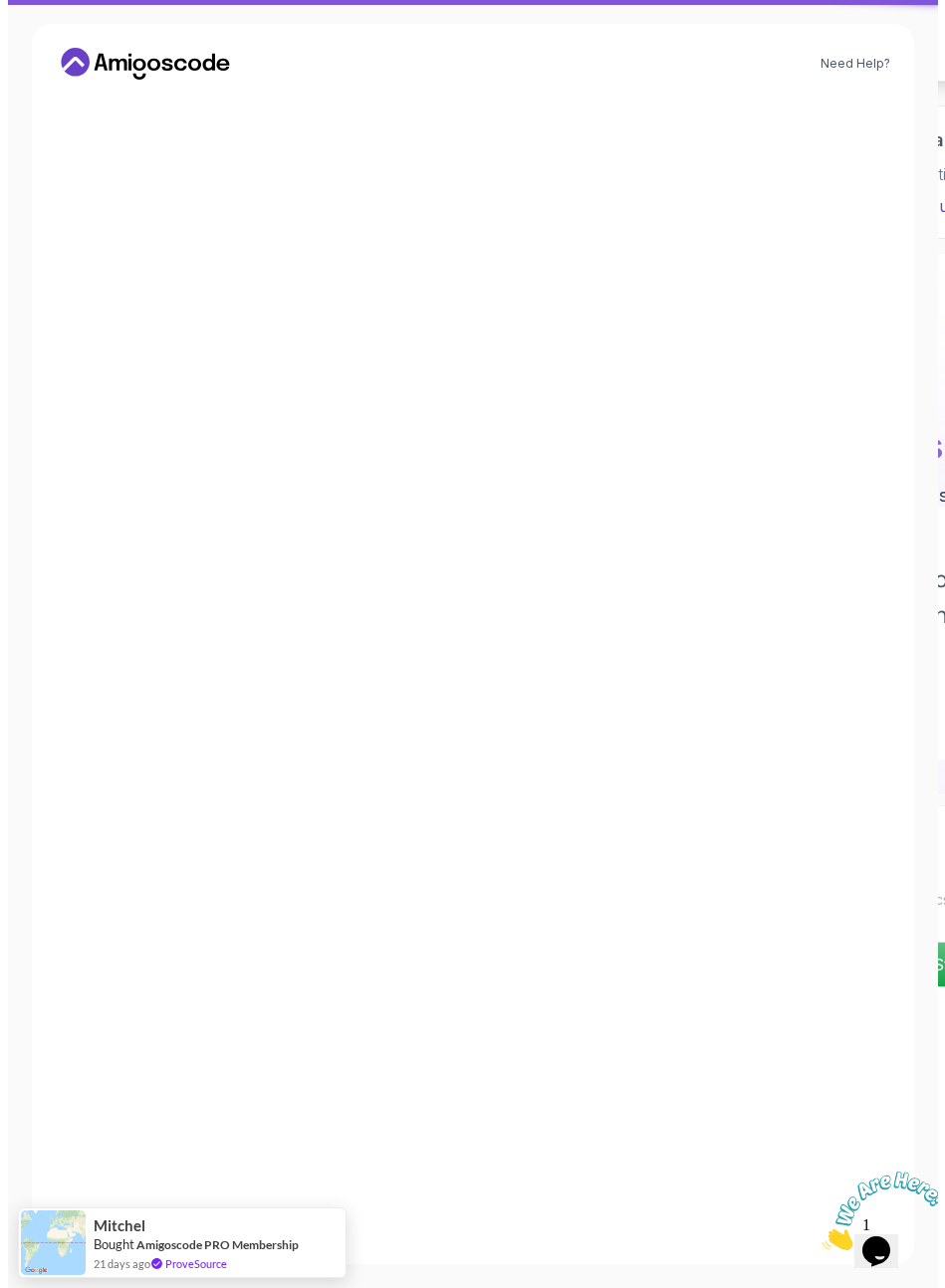 scroll, scrollTop: 0, scrollLeft: 0, axis: both 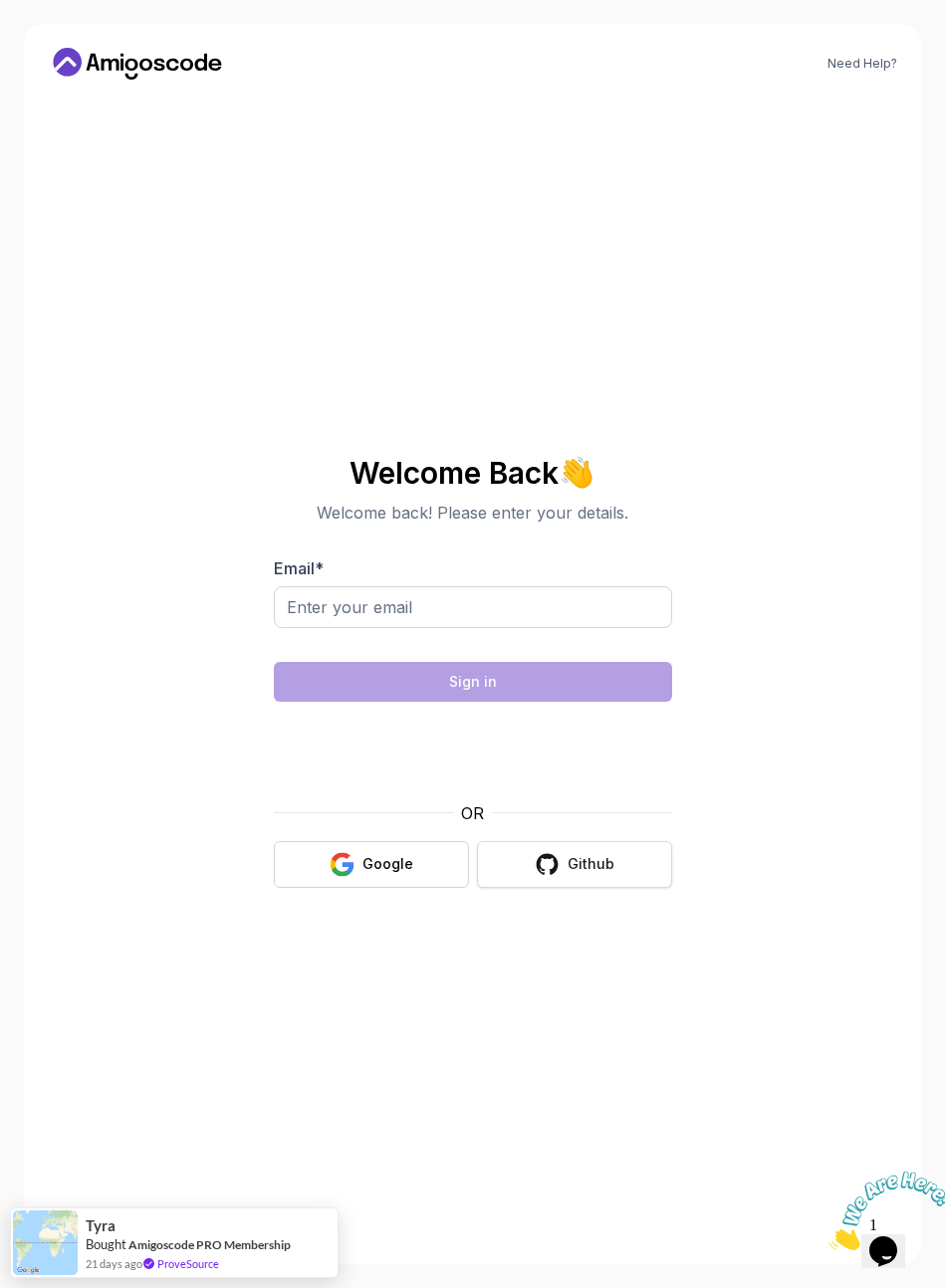 click on "Github" at bounding box center (591, 864) 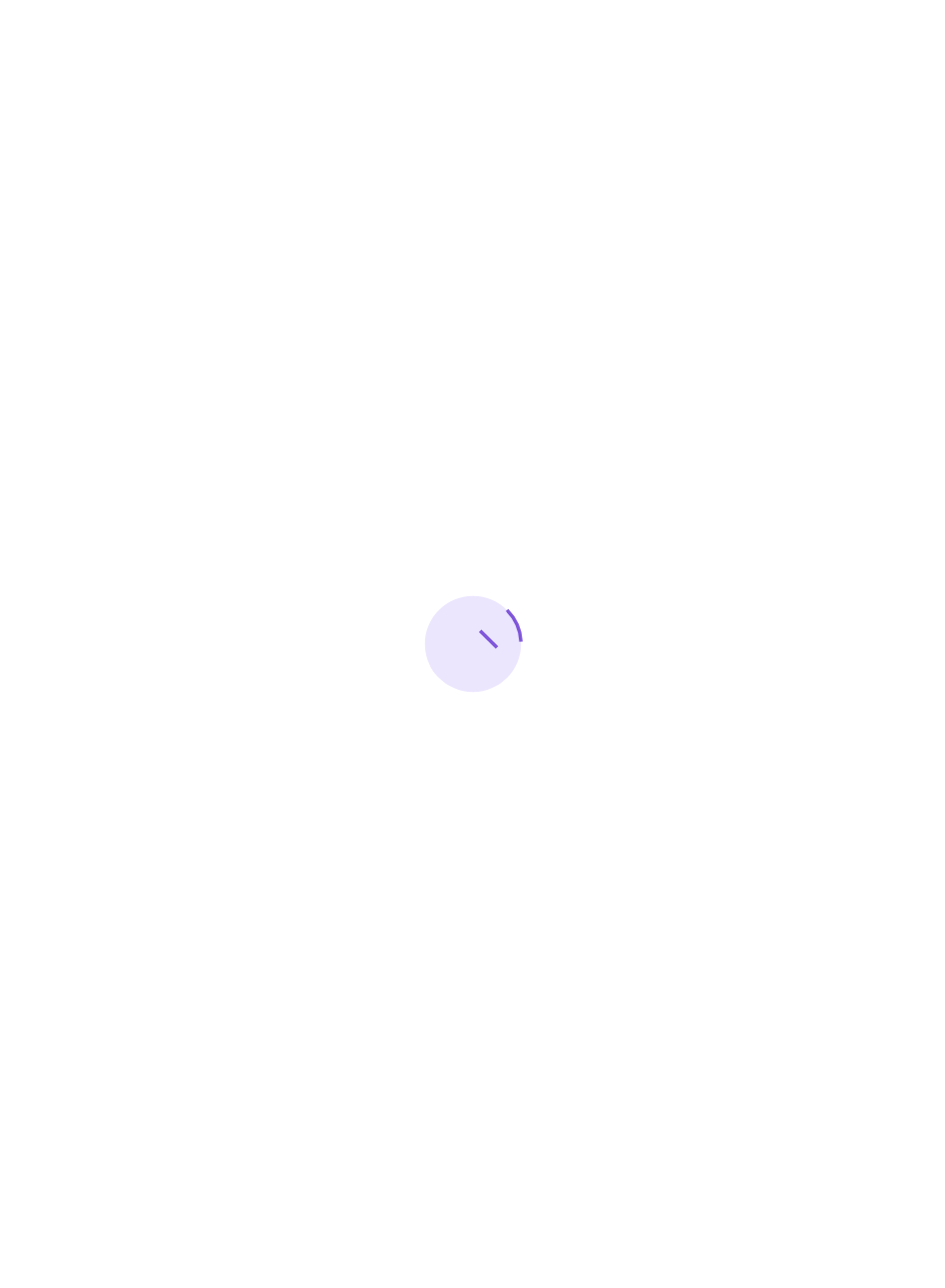 scroll, scrollTop: 0, scrollLeft: 0, axis: both 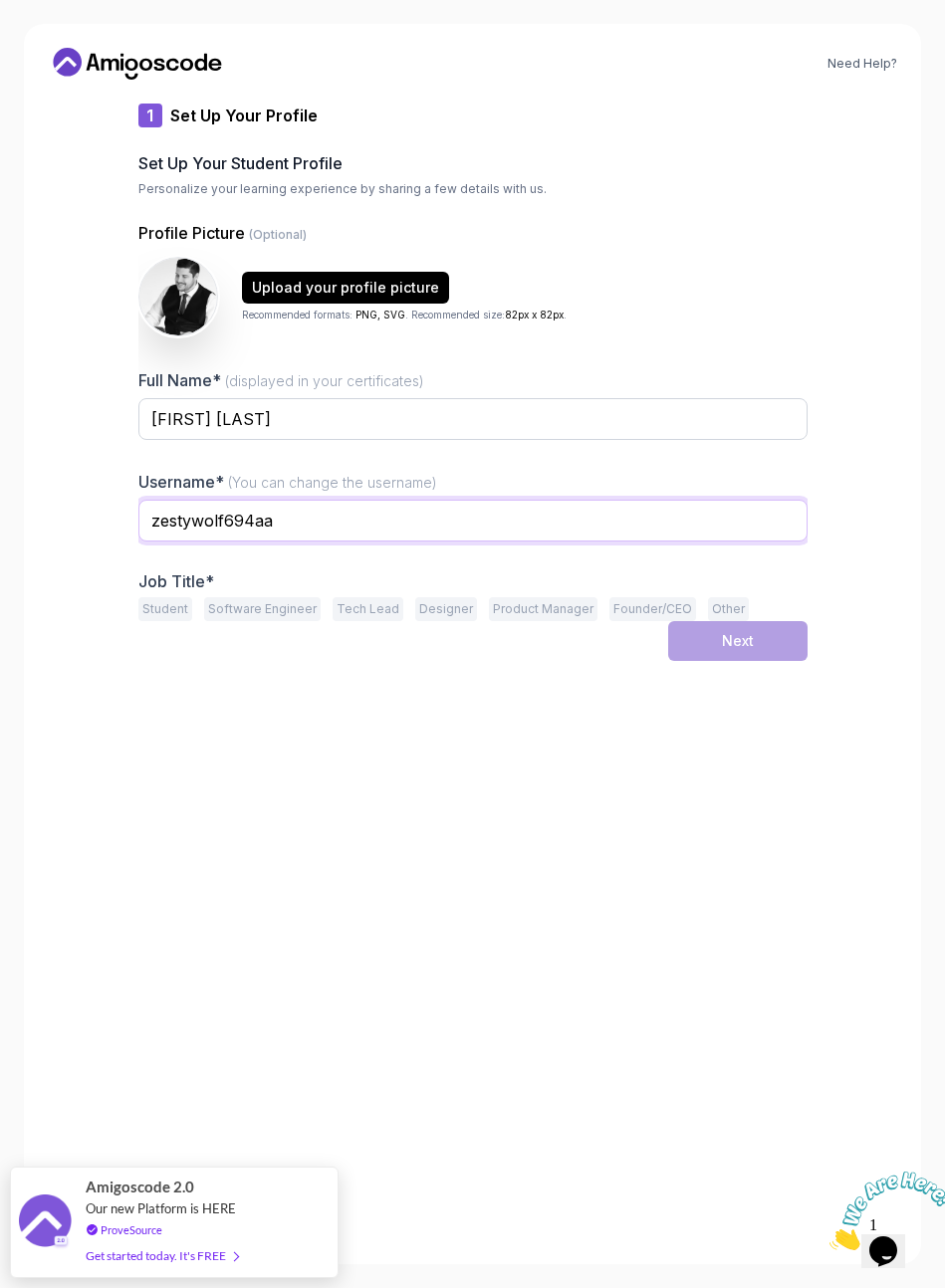 drag, startPoint x: 314, startPoint y: 524, endPoint x: 113, endPoint y: 525, distance: 201.00249 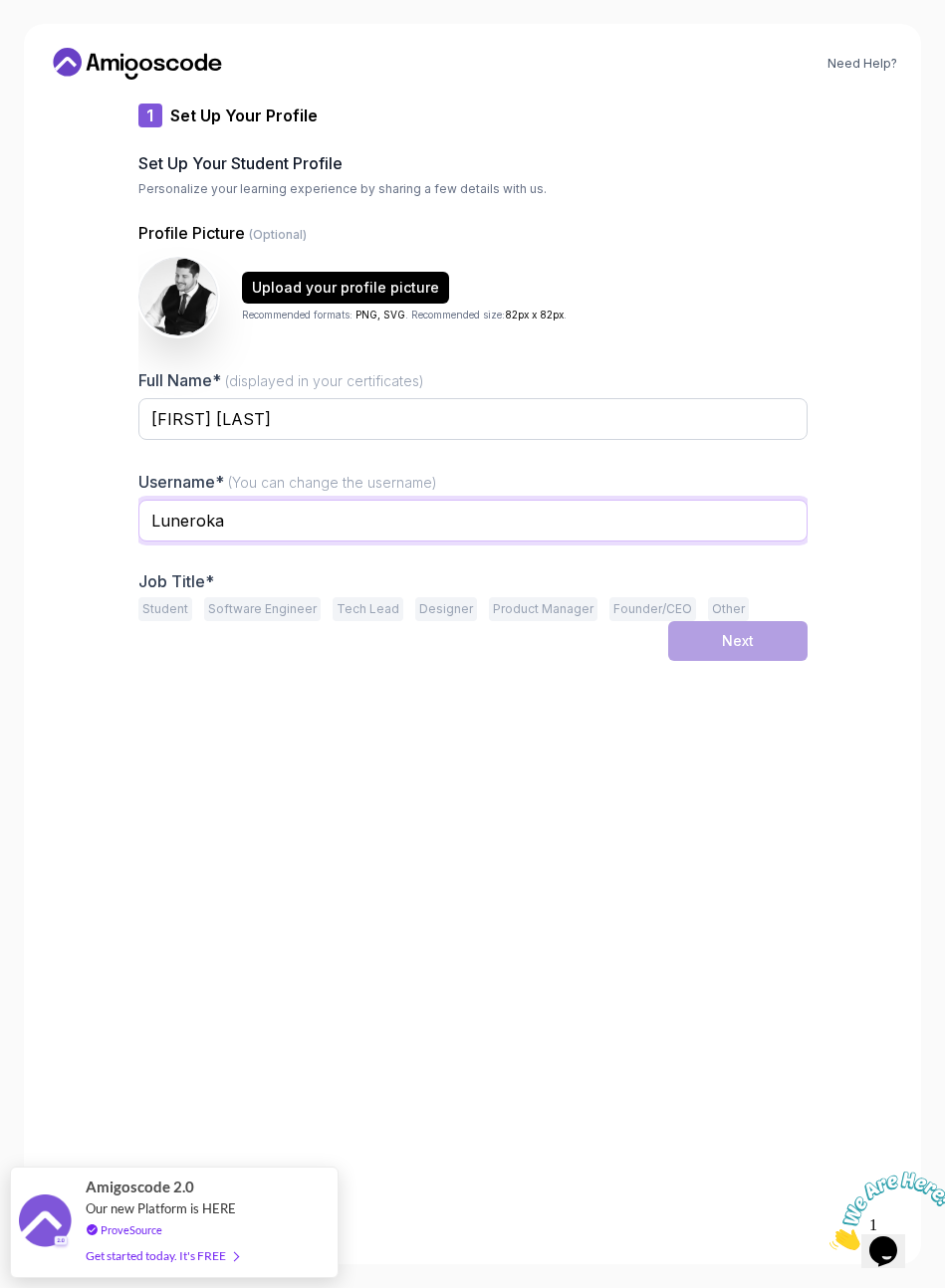 type on "Luneroka" 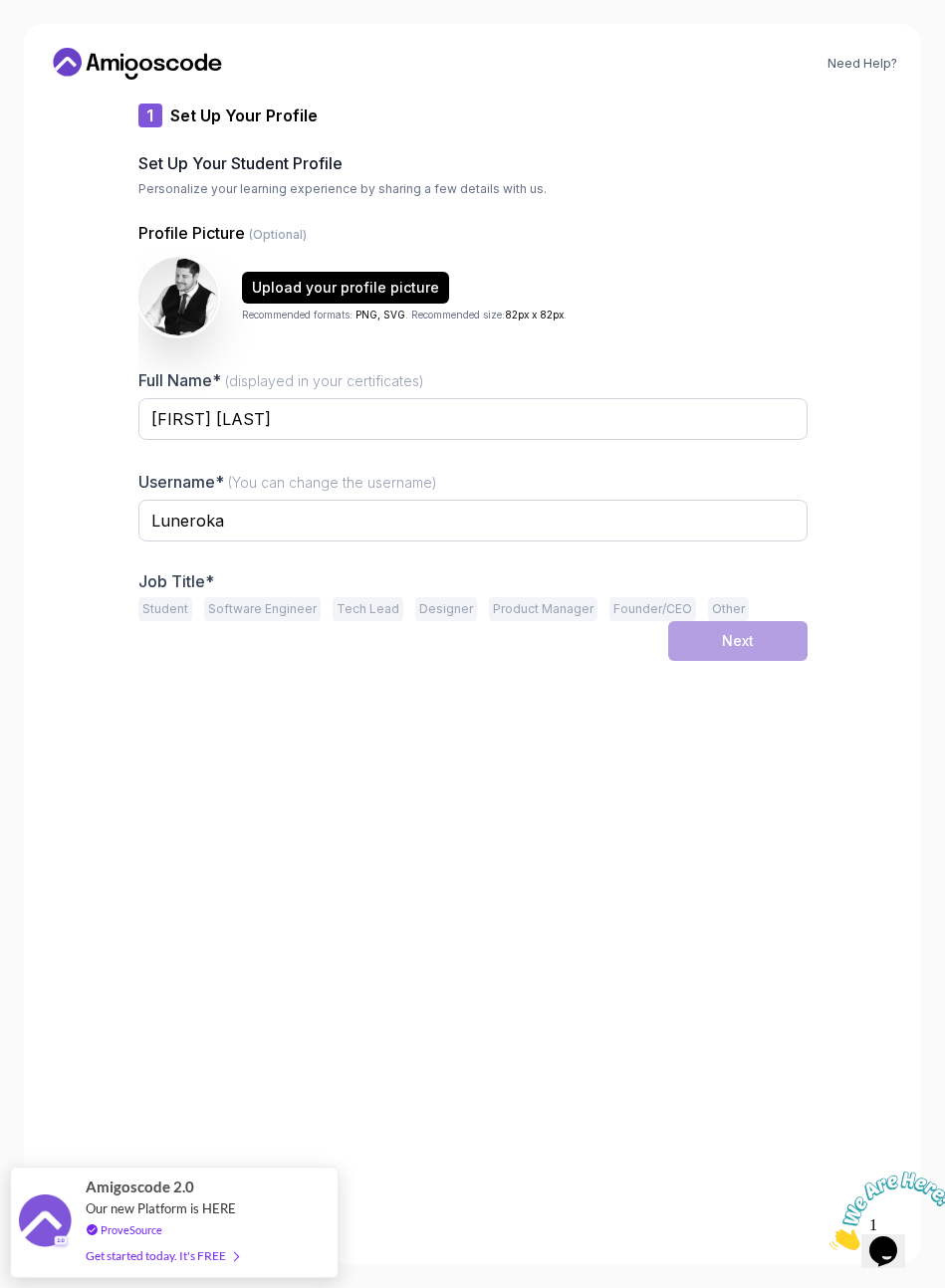 click on "1 Set Up Your Profile 1 Set Up Your Profile 2 Let's Get to Know You Set Up Your Student Profile Personalize your learning experience by sharing a few details with us. Profile Picture   (Optional) Upload your profile picture Recommended formats:   PNG, SVG . Recommended size:  82px x 82px . Full Name*   (displayed in your certificates) Yoann Robert Username*   (You can change the username) Luneroka Job Title* Student Software Engineer Tech Lead Designer Product Manager Founder/CEO Other Next" at bounding box center [473, 672] 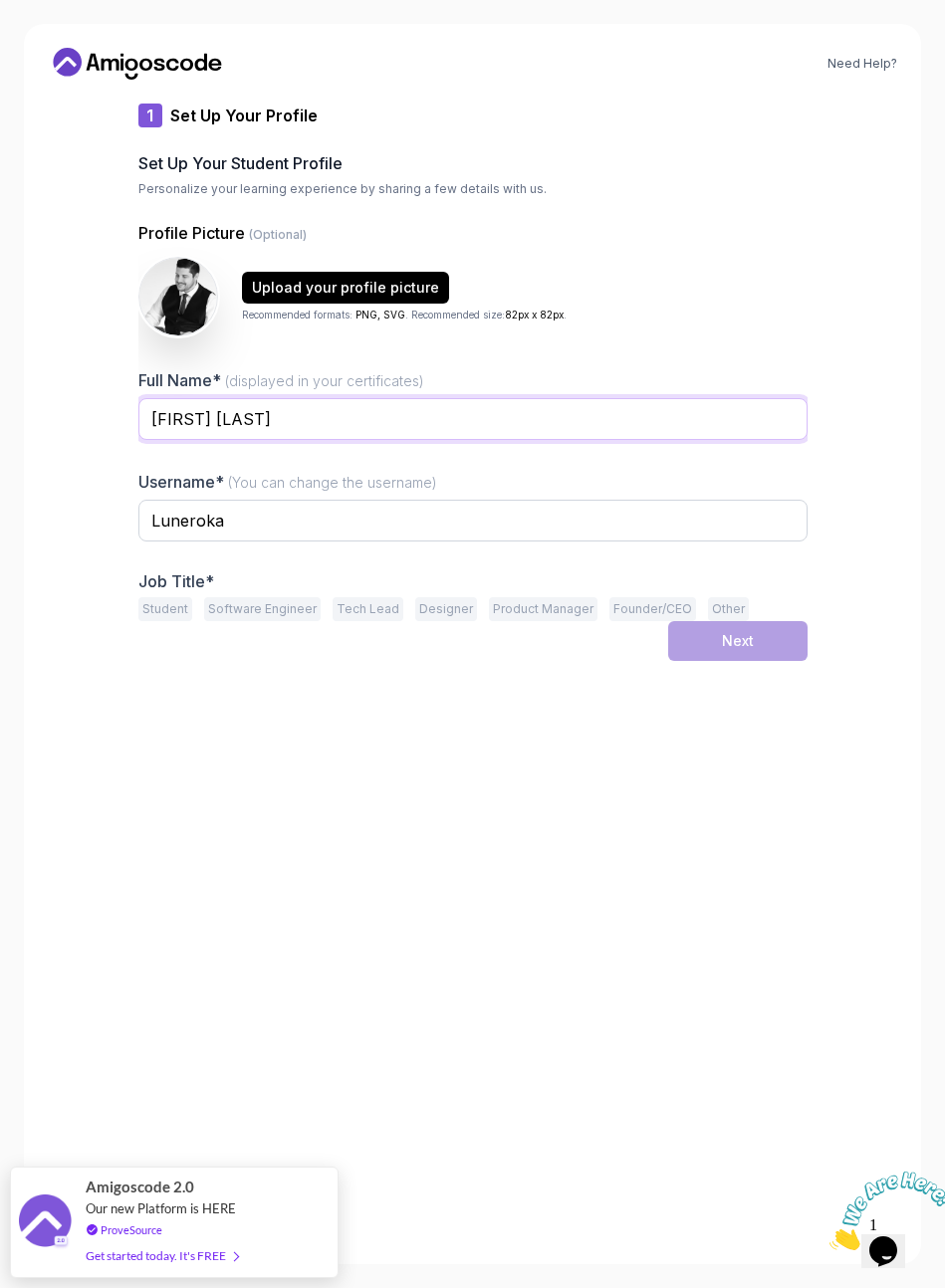click on "Yoann Robert" at bounding box center [473, 419] 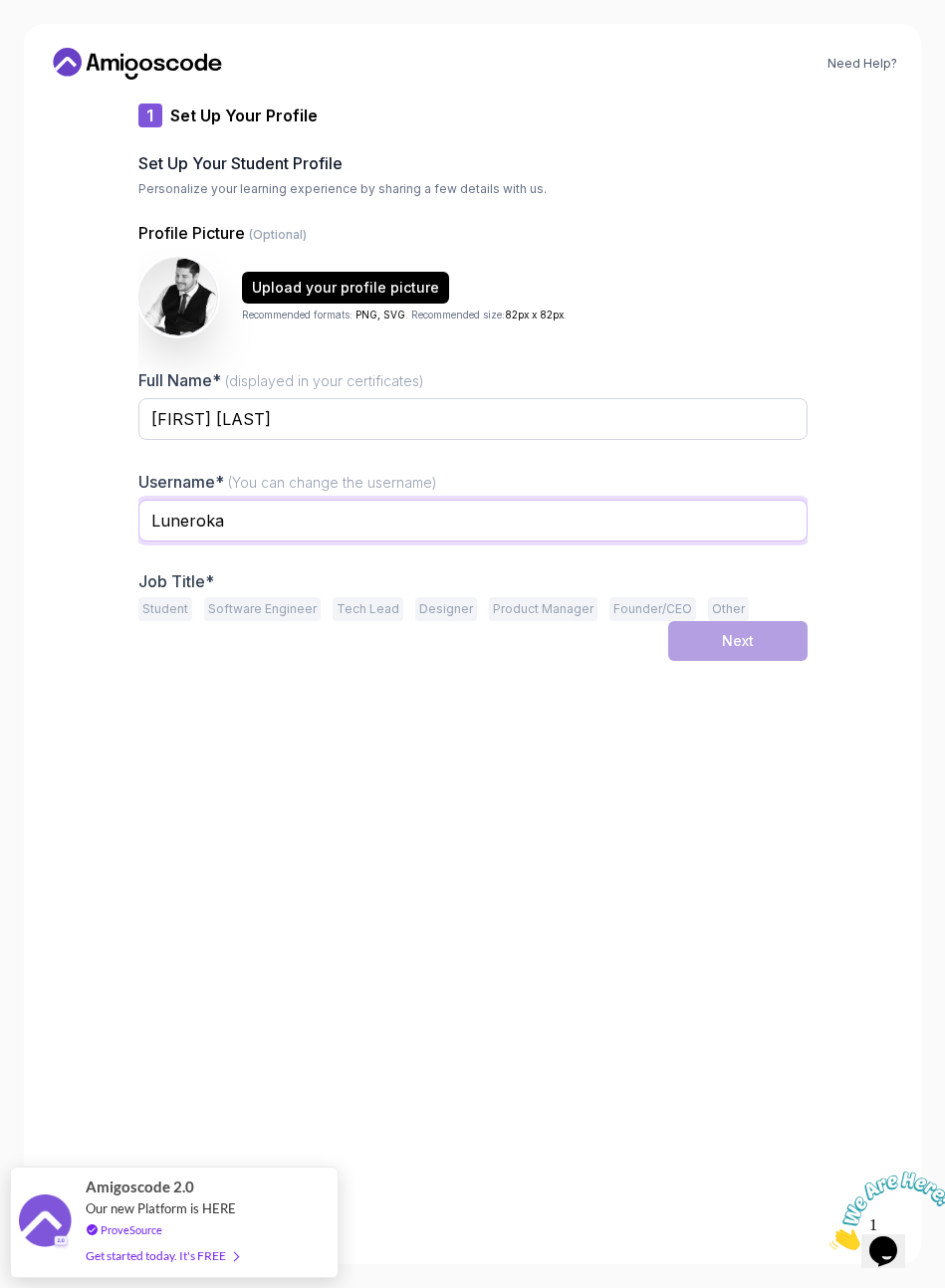 click on "Luneroka" at bounding box center (473, 521) 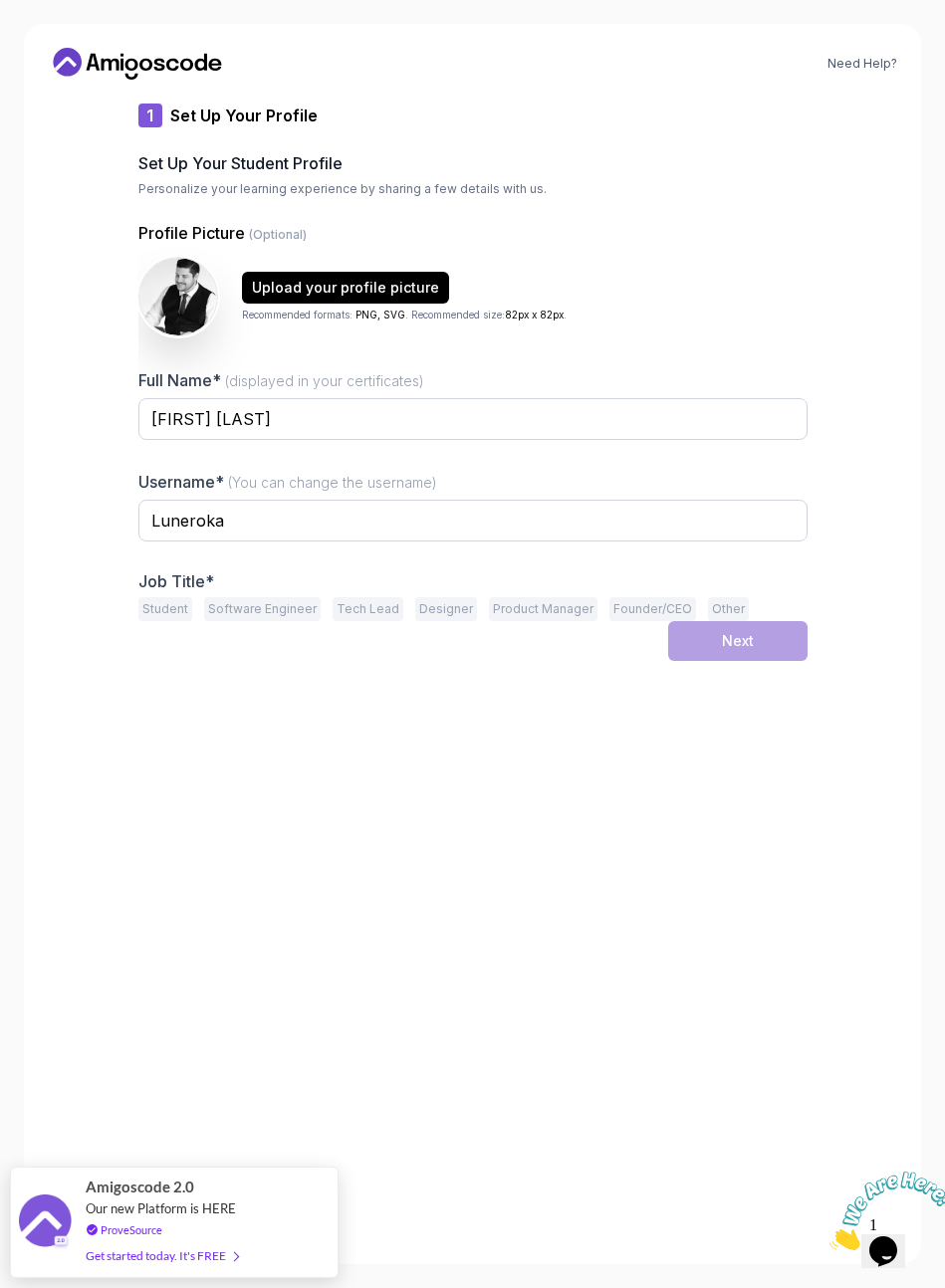click on "Student" at bounding box center [165, 609] 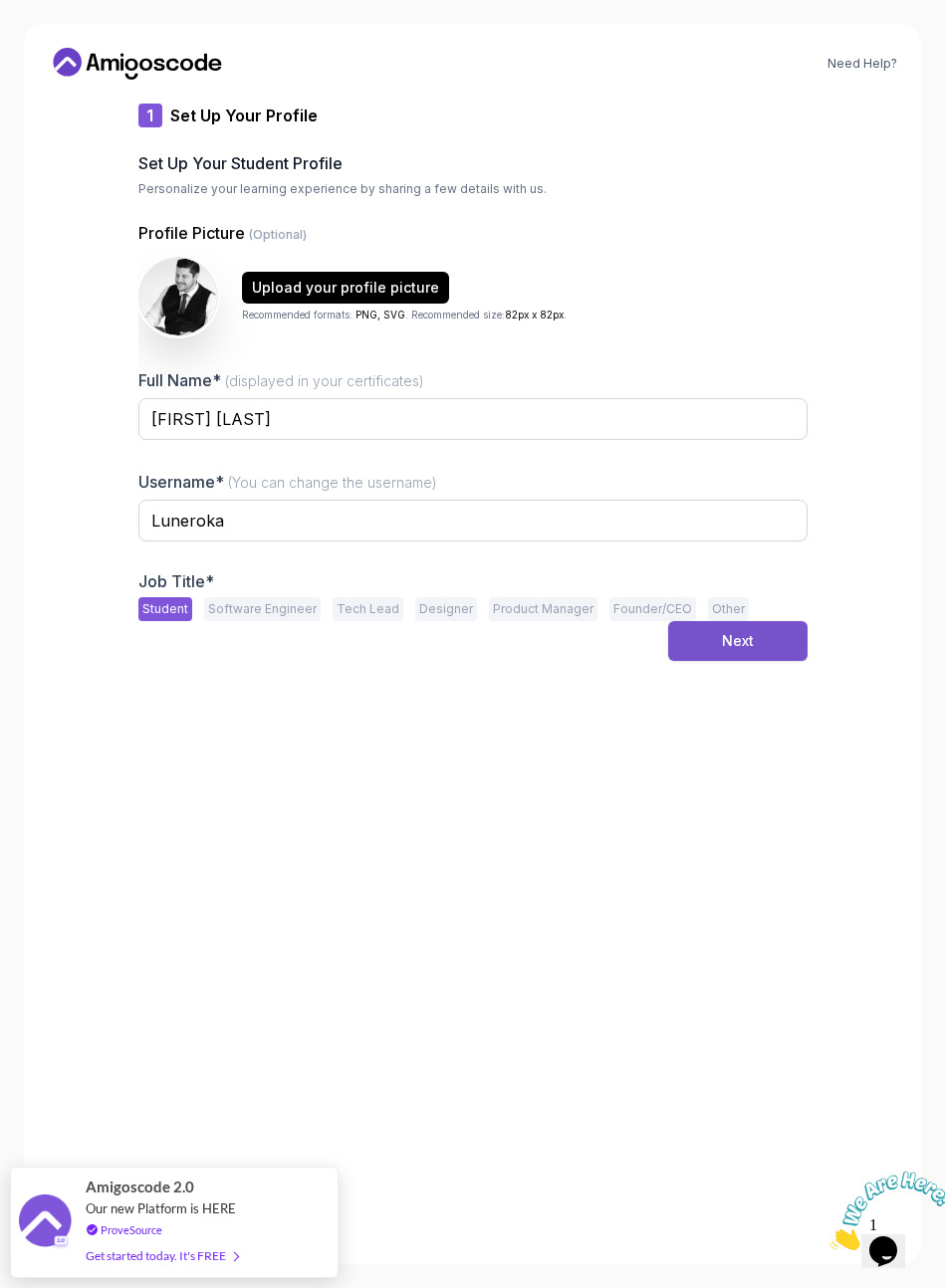 click on "Next" at bounding box center (738, 641) 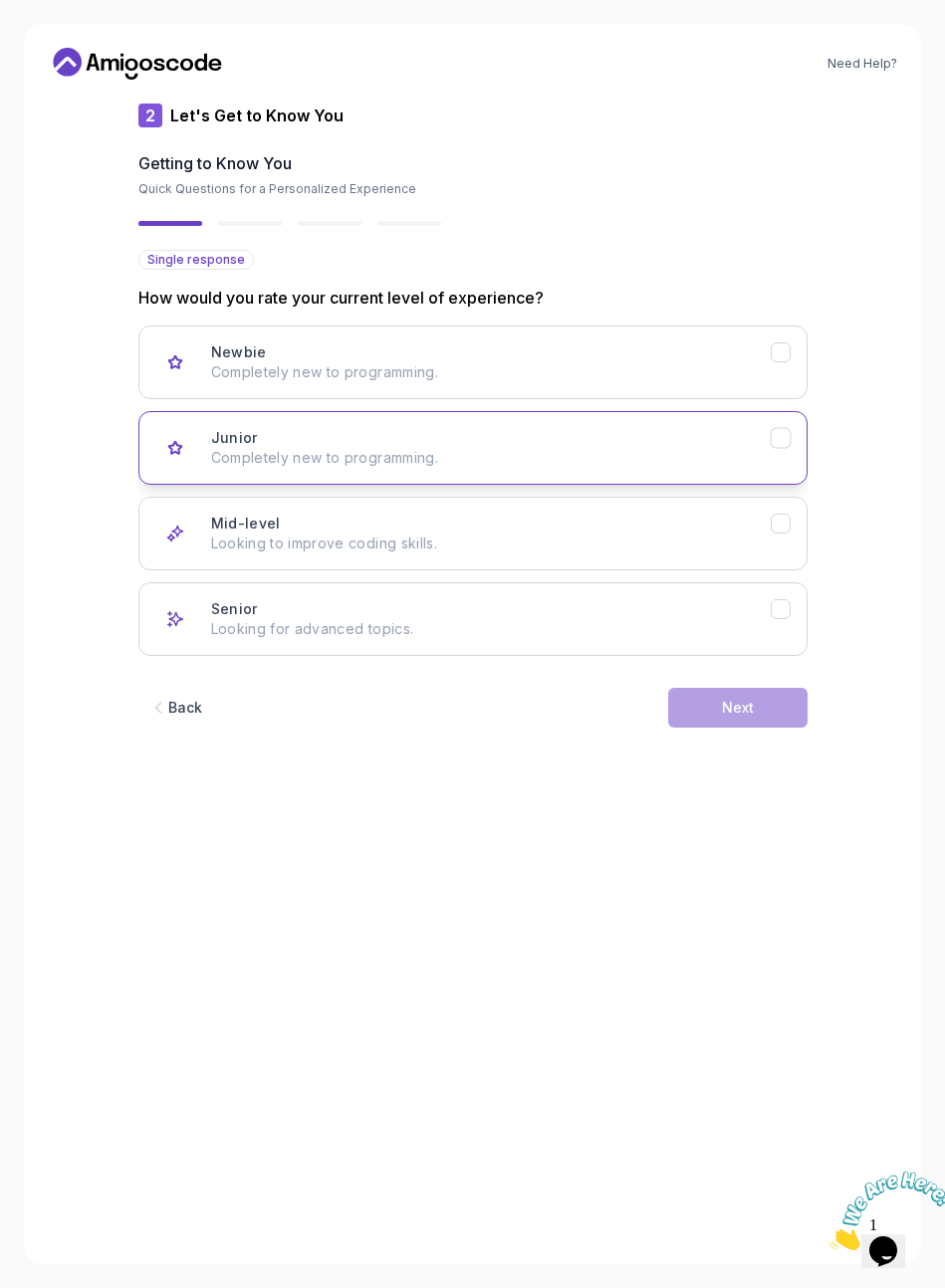 click on "Completely new to programming." at bounding box center [491, 458] 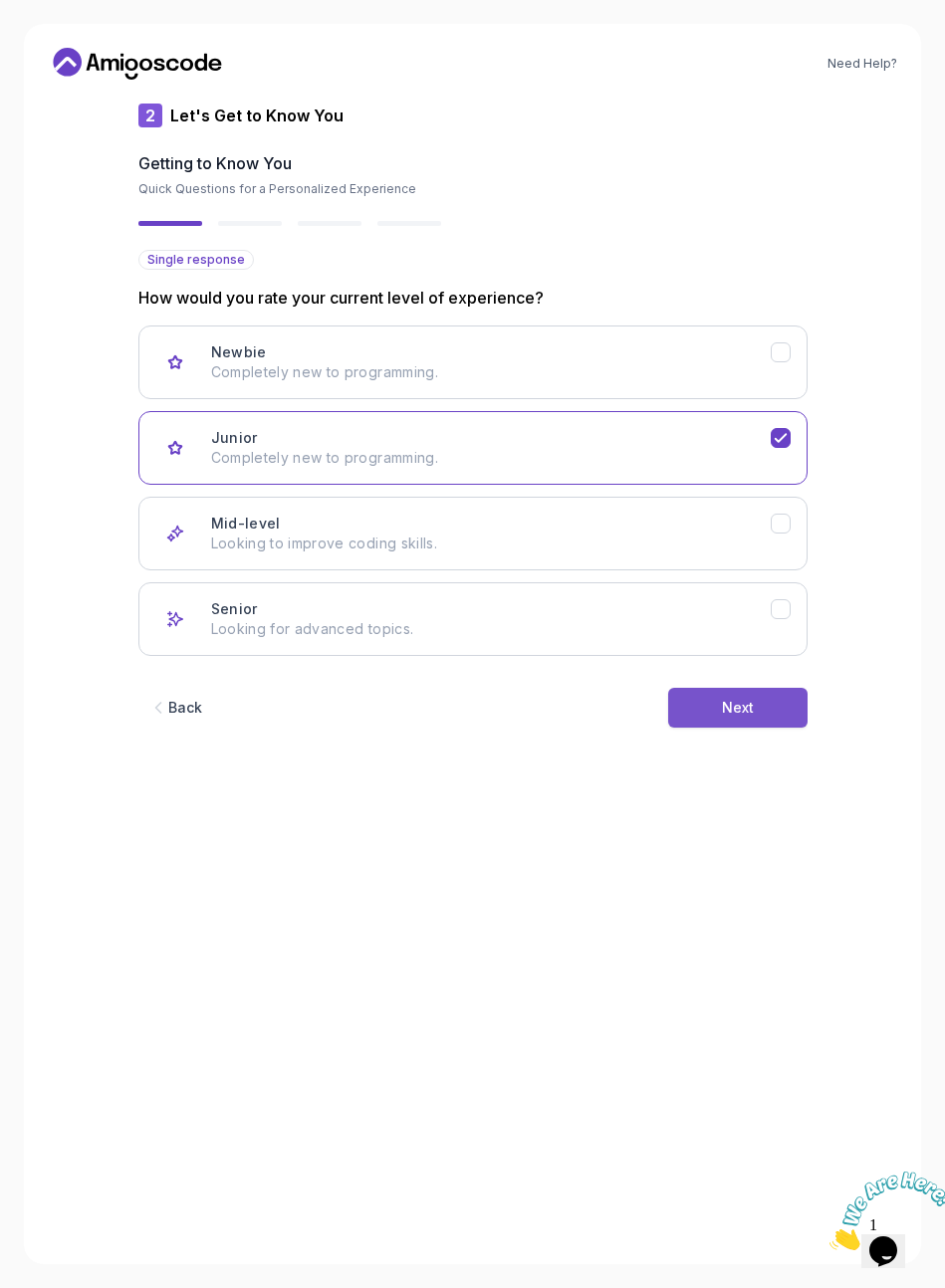 click on "Next" at bounding box center (738, 708) 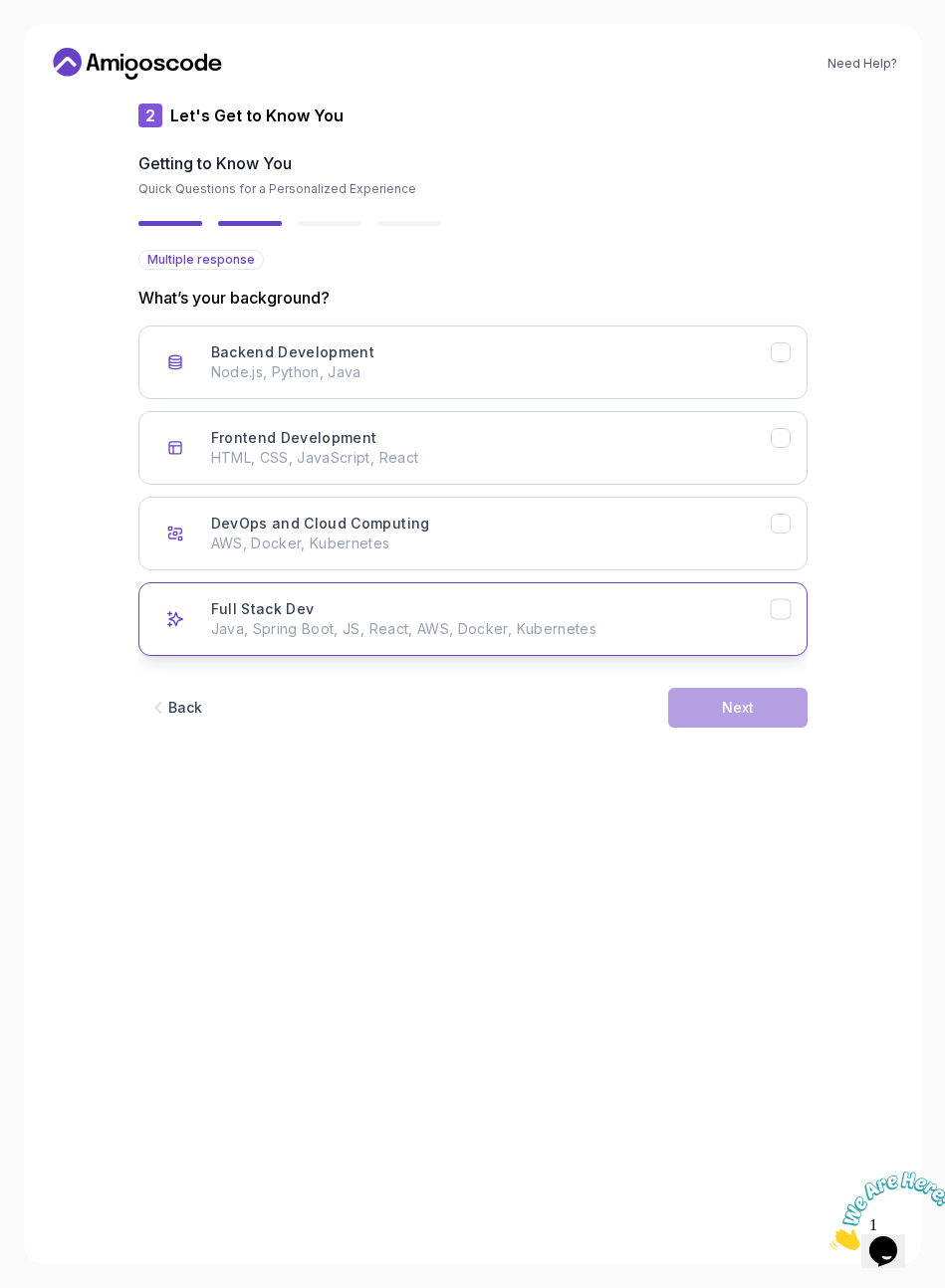 click on "Java, Spring Boot, JS, React, AWS, Docker, Kubernetes" at bounding box center (491, 629) 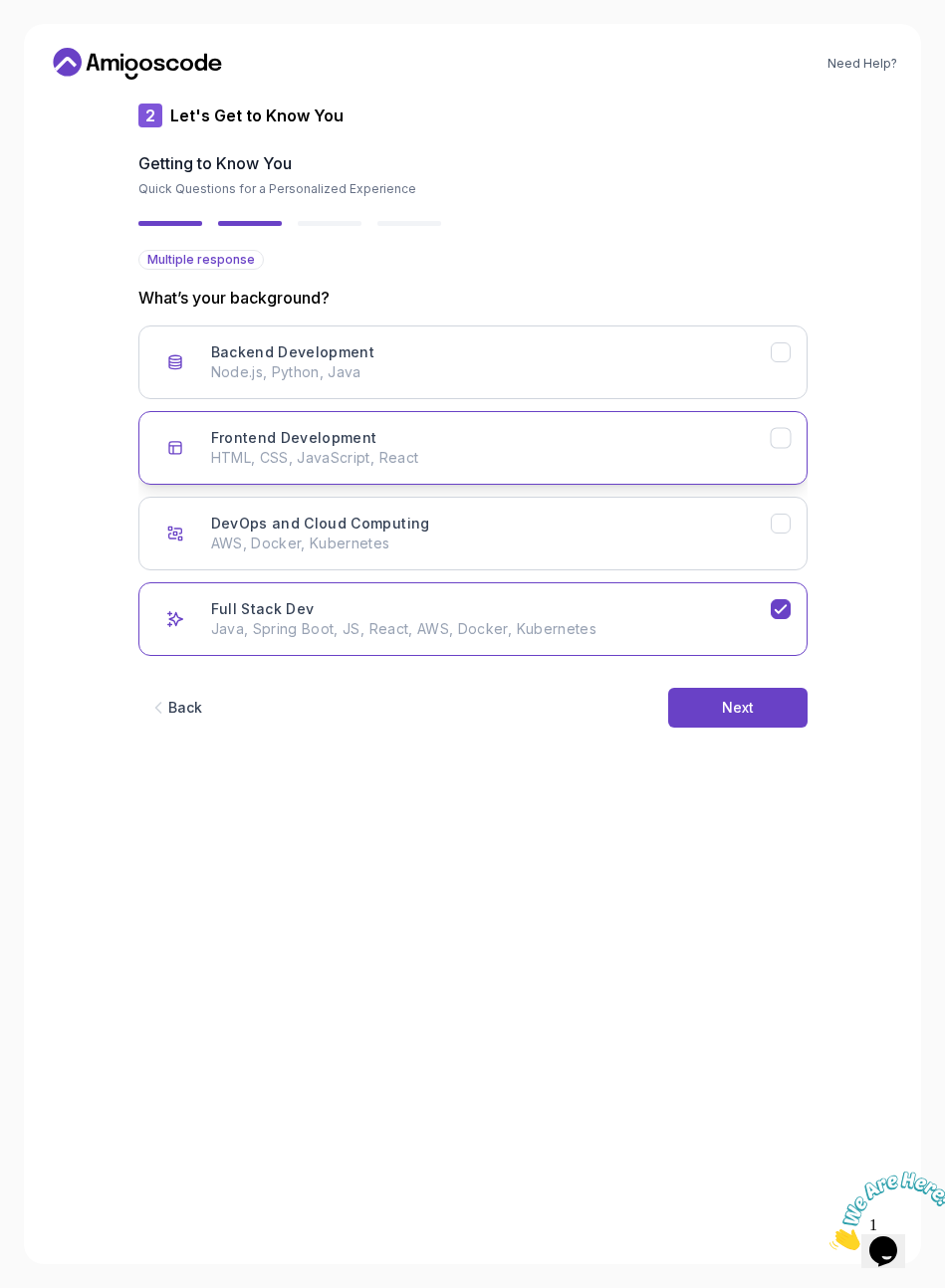 click on "Frontend Development HTML, CSS, JavaScript, React" at bounding box center (473, 448) 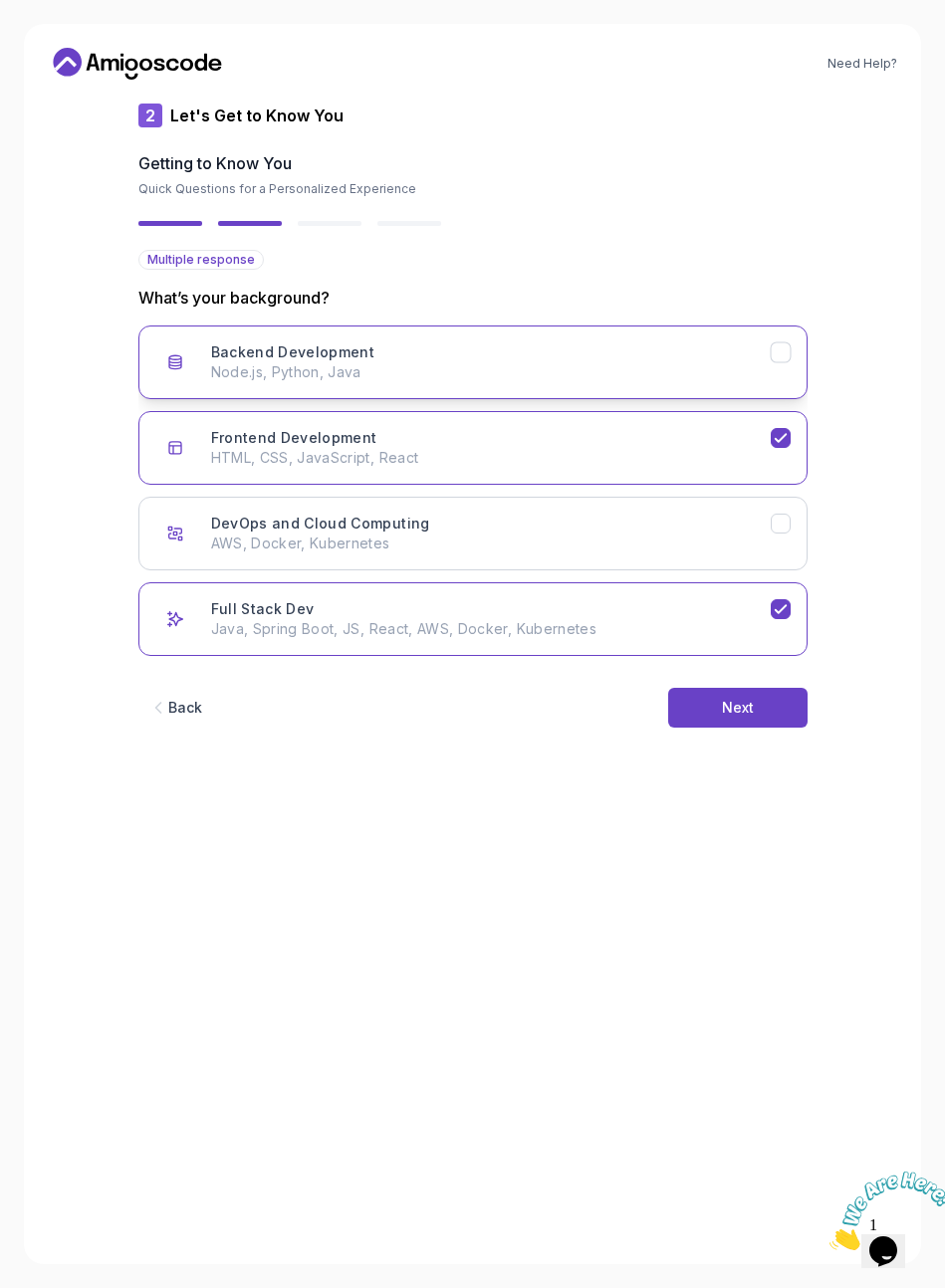 click on "Node.js, Python, Java" at bounding box center [491, 372] 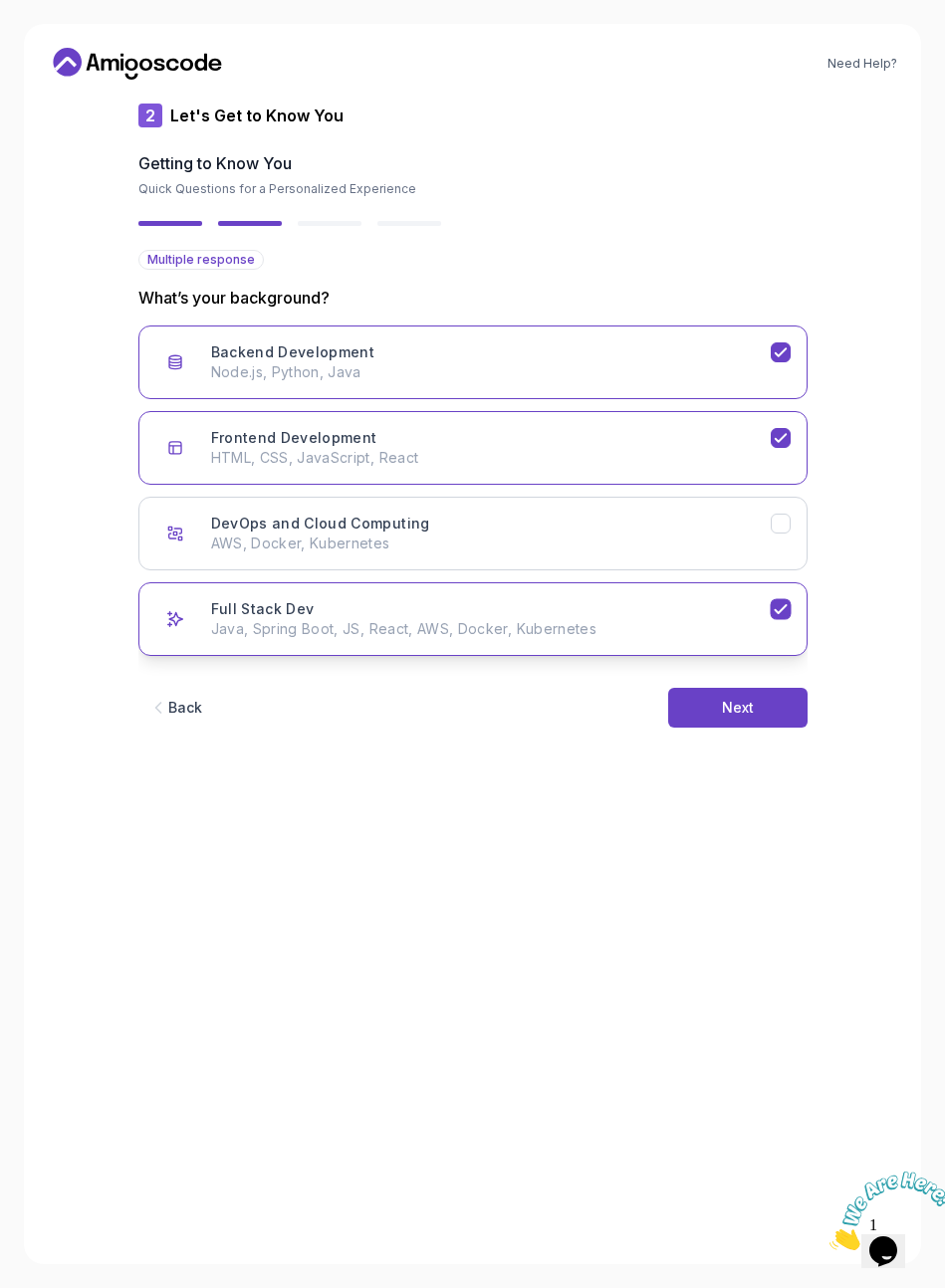 click on "Full Stack Dev Java, Spring Boot, JS, React, AWS, Docker, Kubernetes" at bounding box center (491, 619) 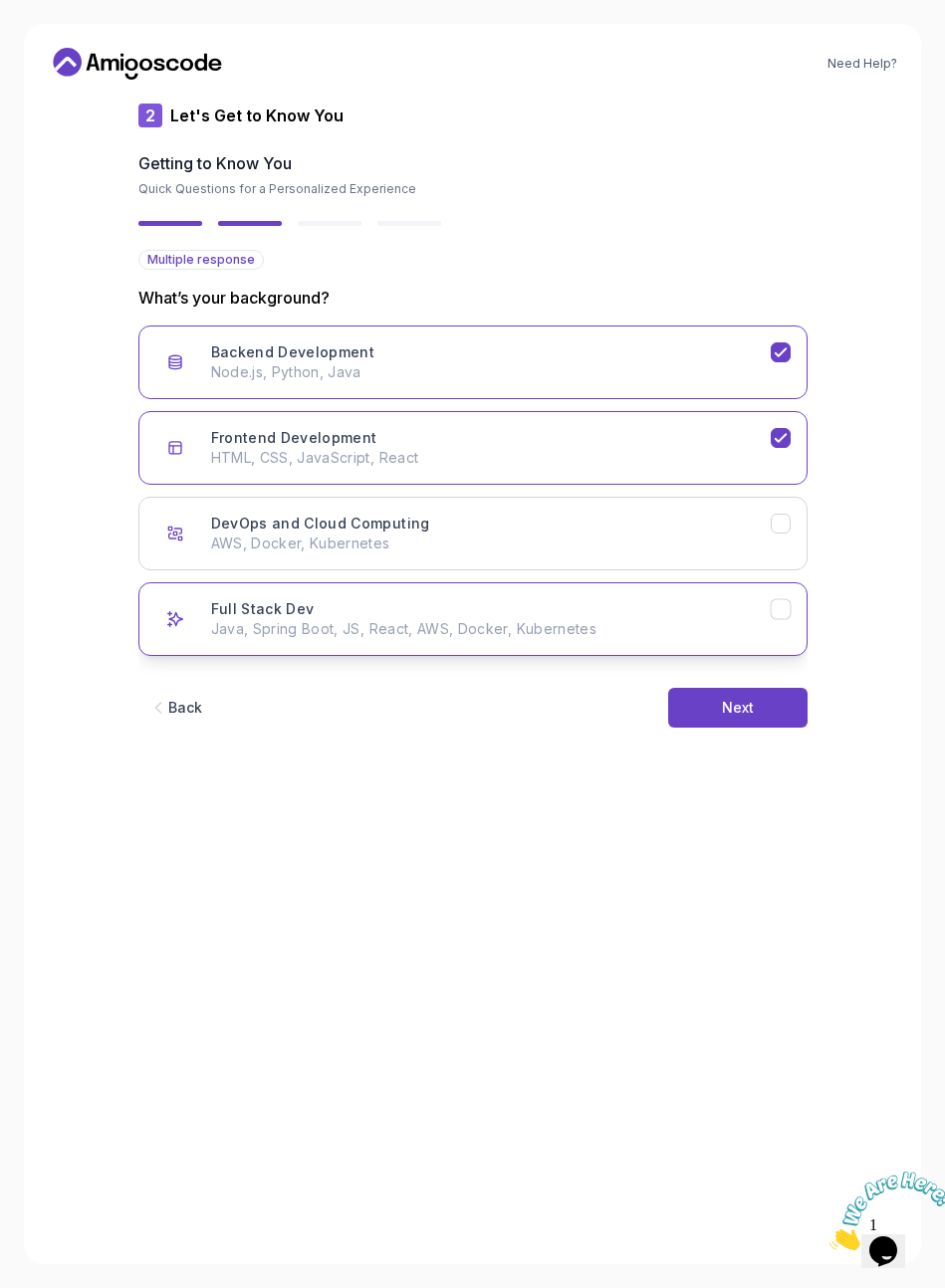 click on "Full Stack Dev Java, Spring Boot, JS, React, AWS, Docker, Kubernetes" at bounding box center [473, 619] 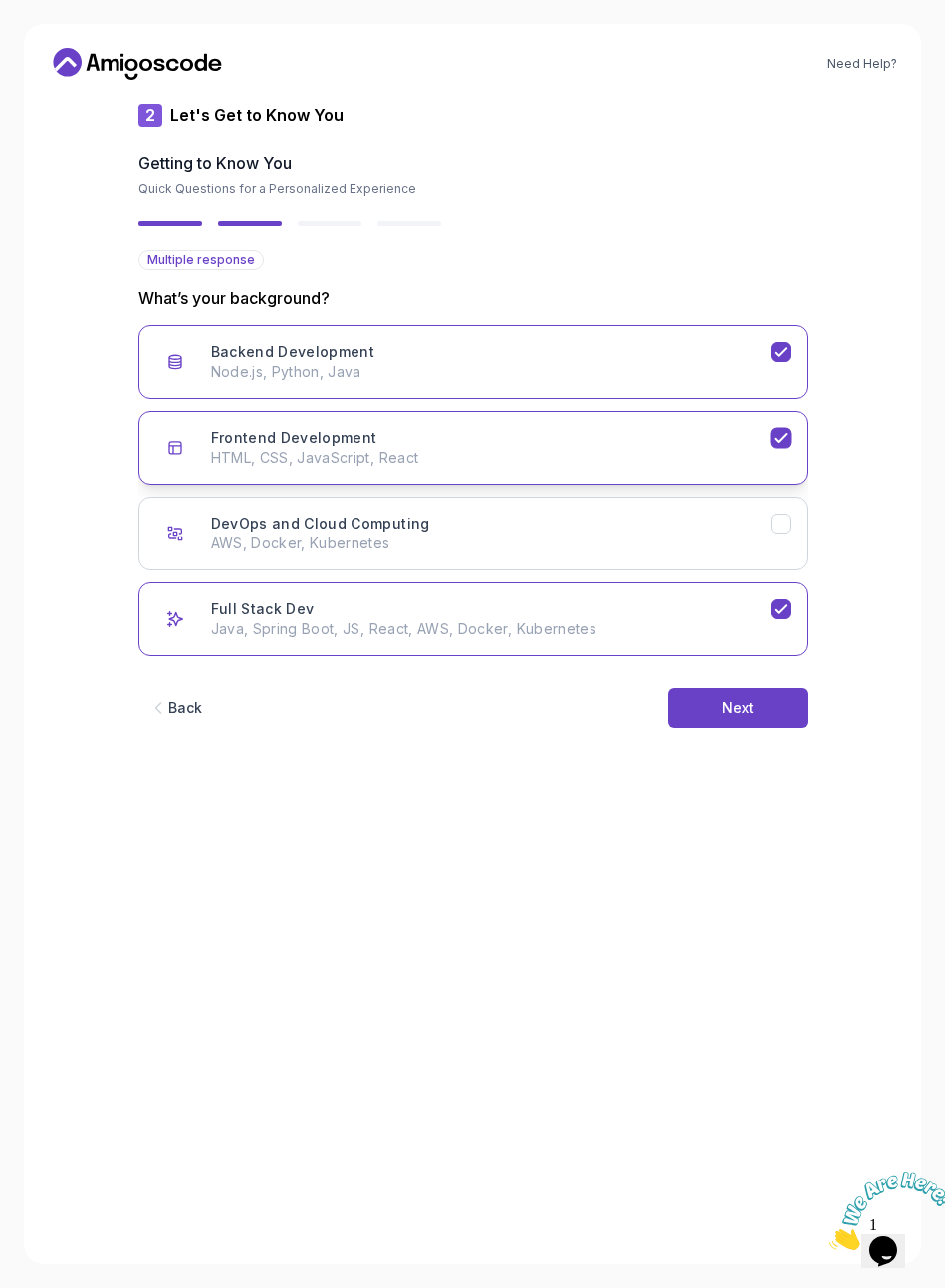 click on "Frontend Development HTML, CSS, JavaScript, React" at bounding box center [491, 448] 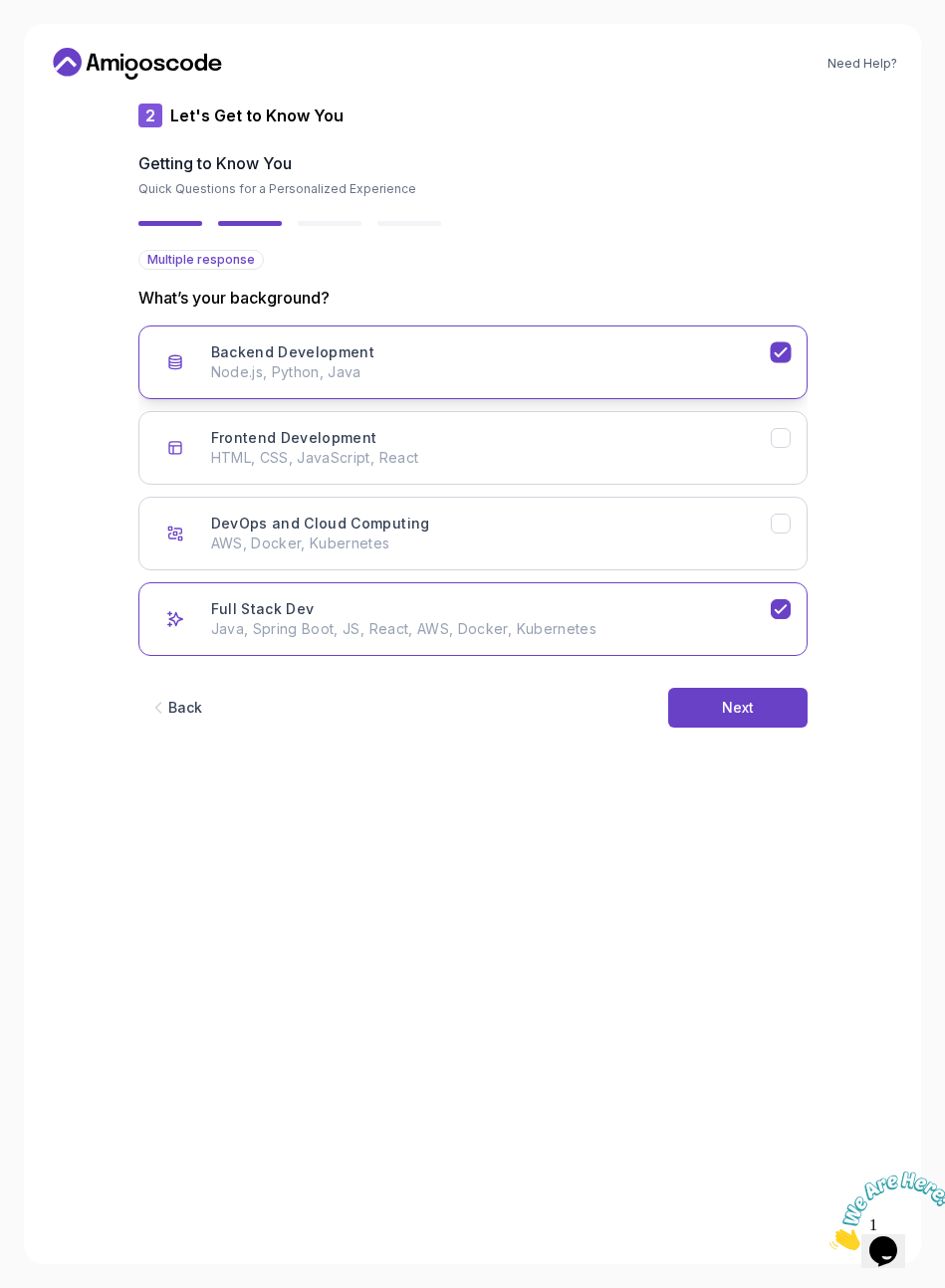 click on "Node.js, Python, Java" at bounding box center [491, 372] 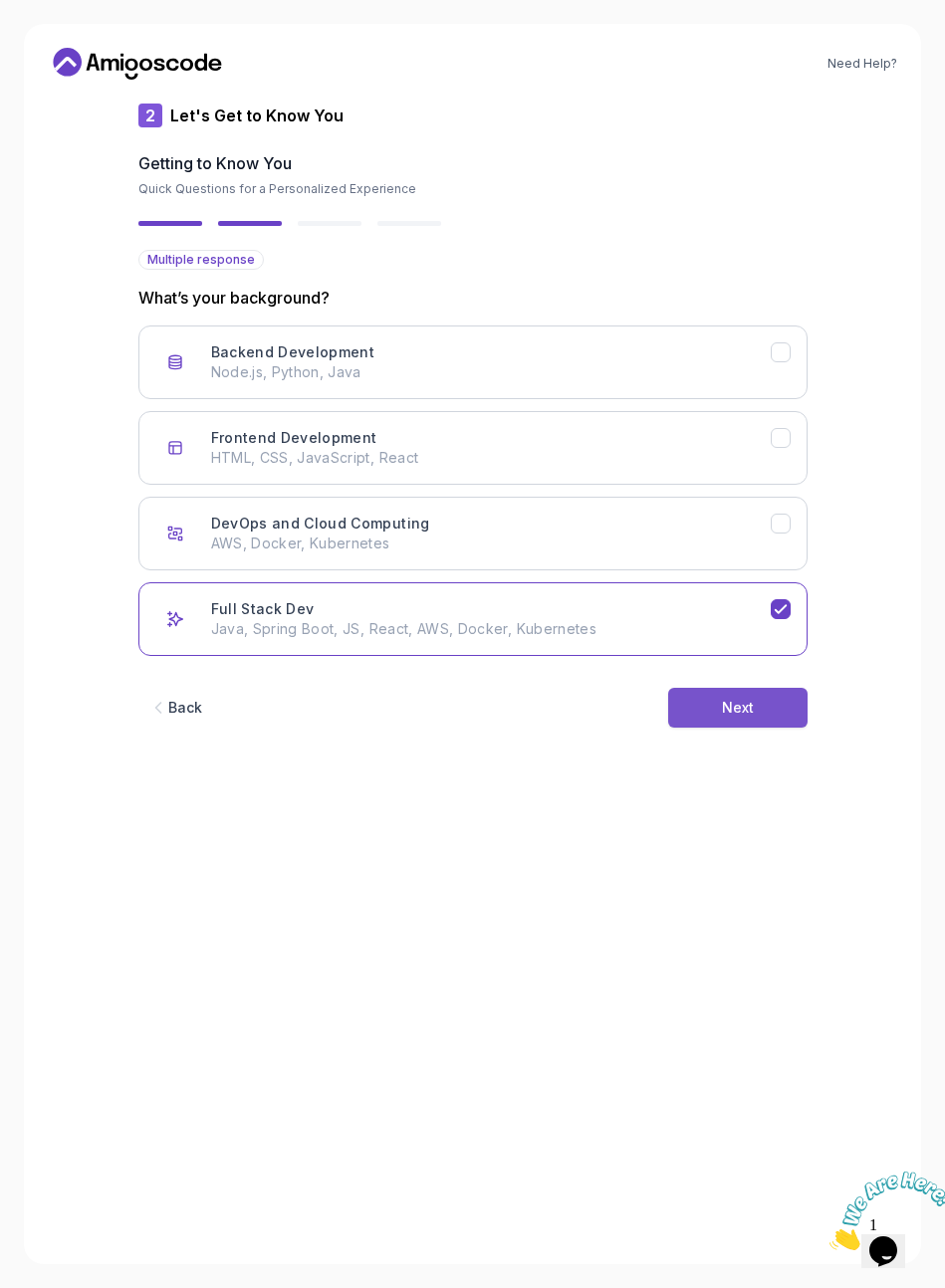 click on "Next" at bounding box center (738, 708) 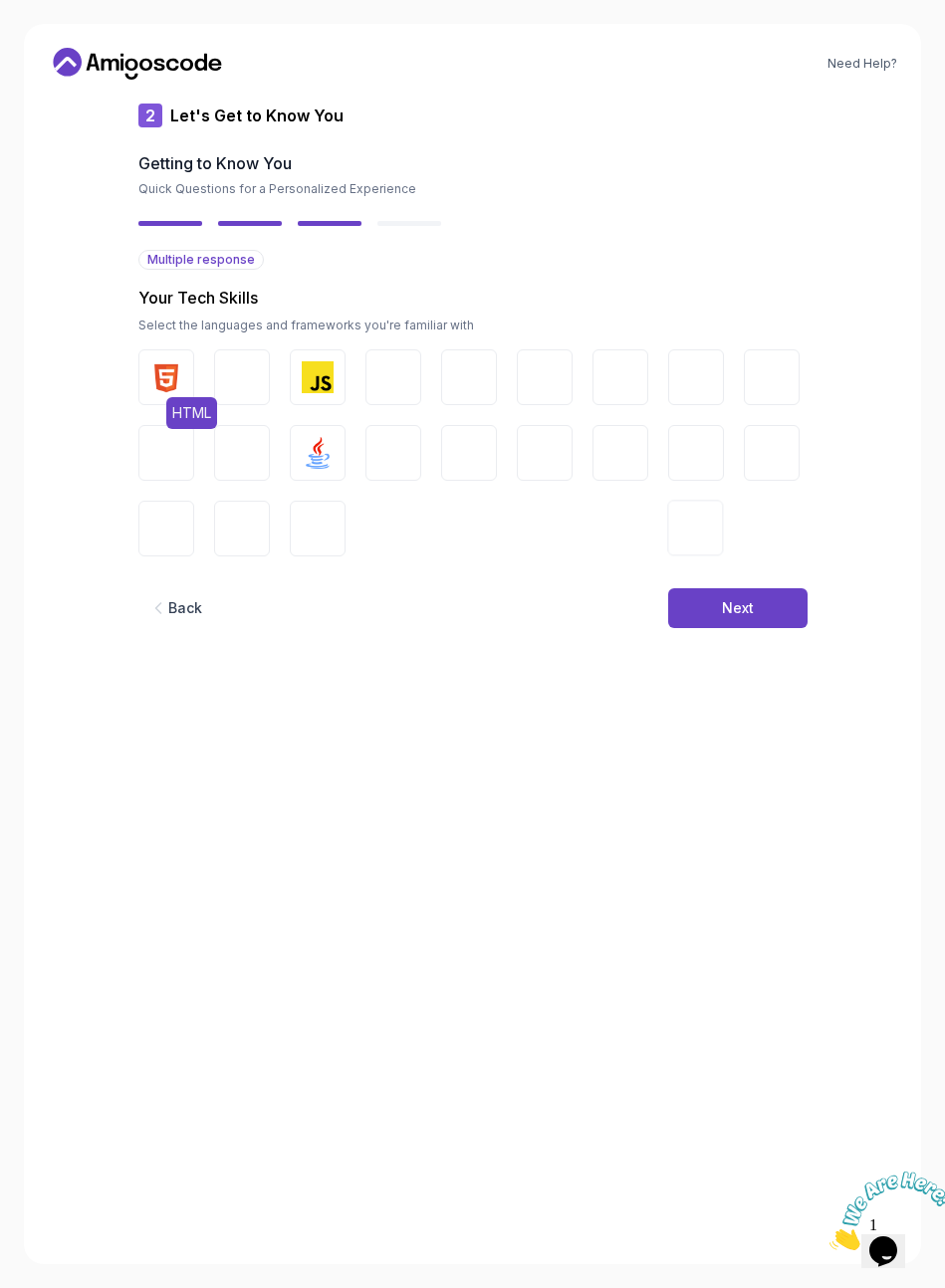 click at bounding box center [166, 377] 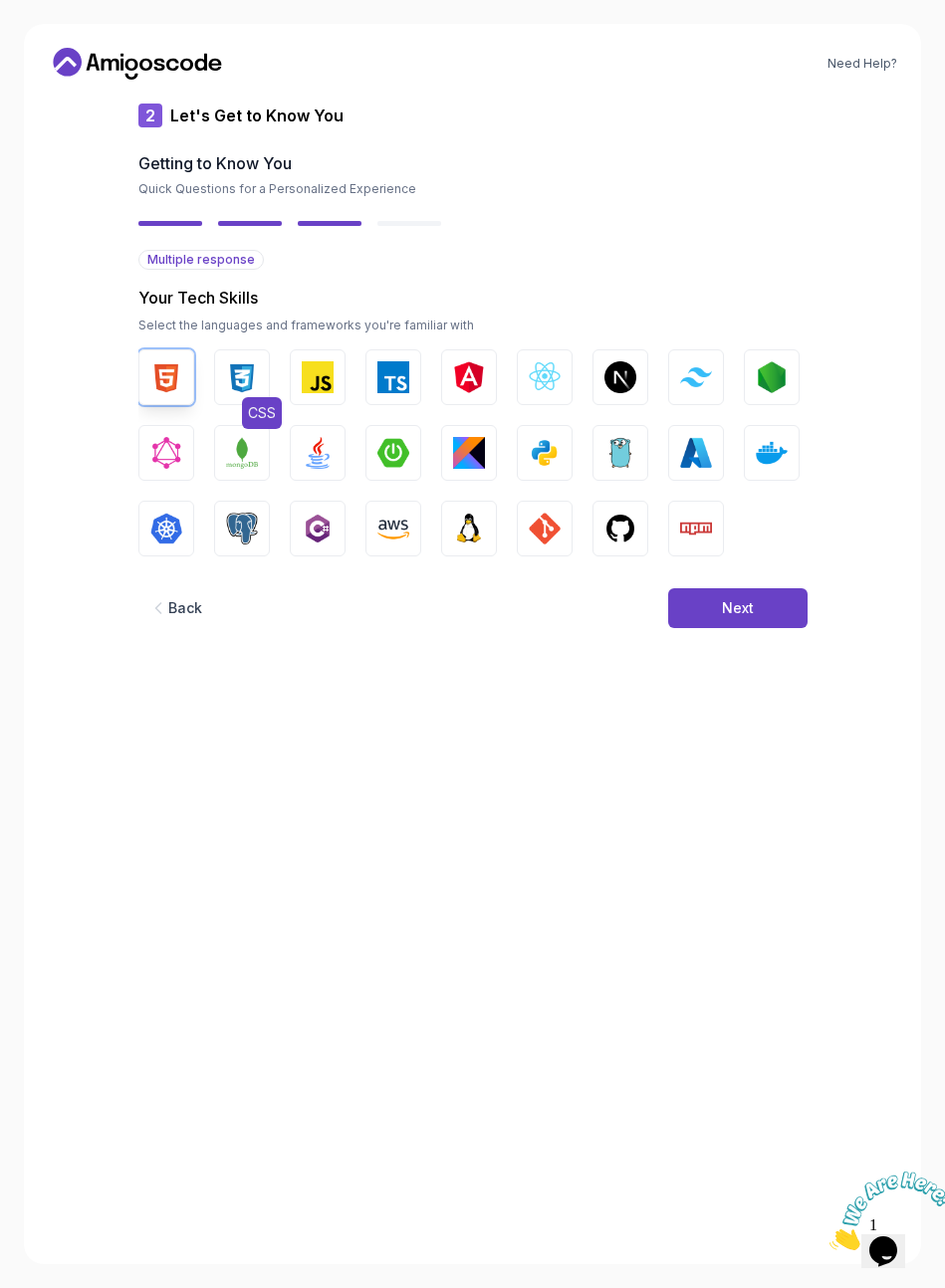 click at bounding box center [242, 377] 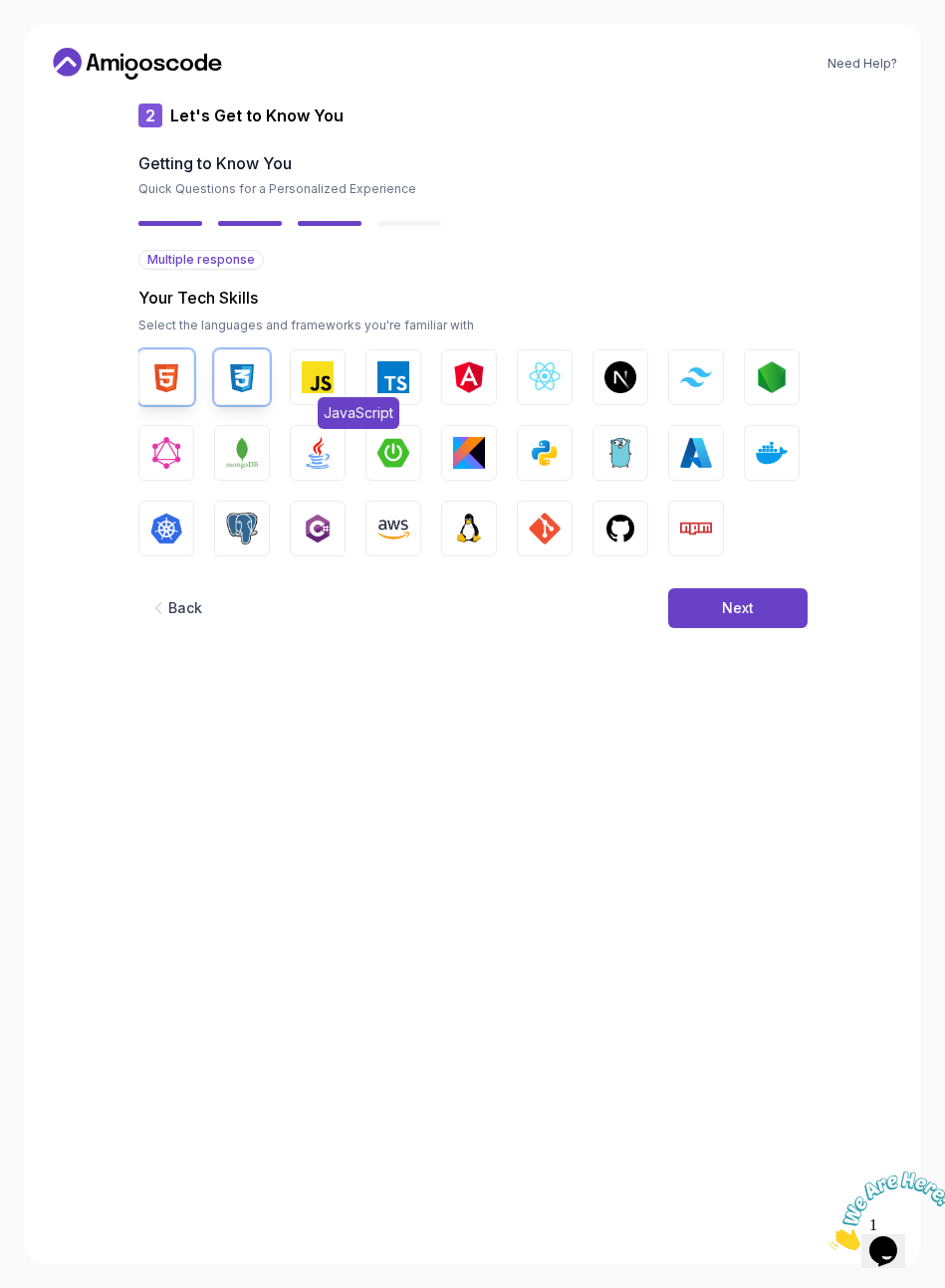 click at bounding box center (318, 377) 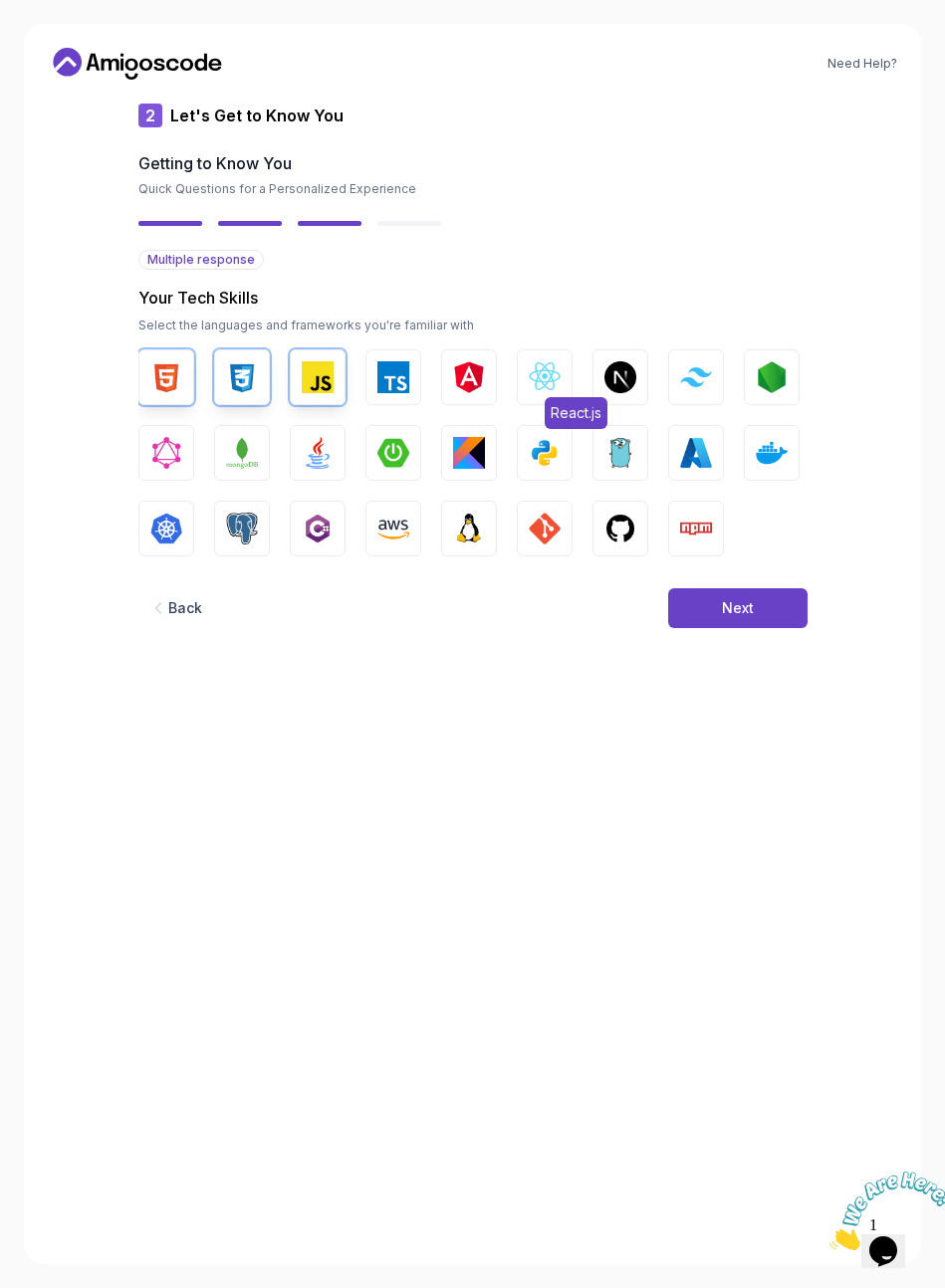 click at bounding box center (545, 377) 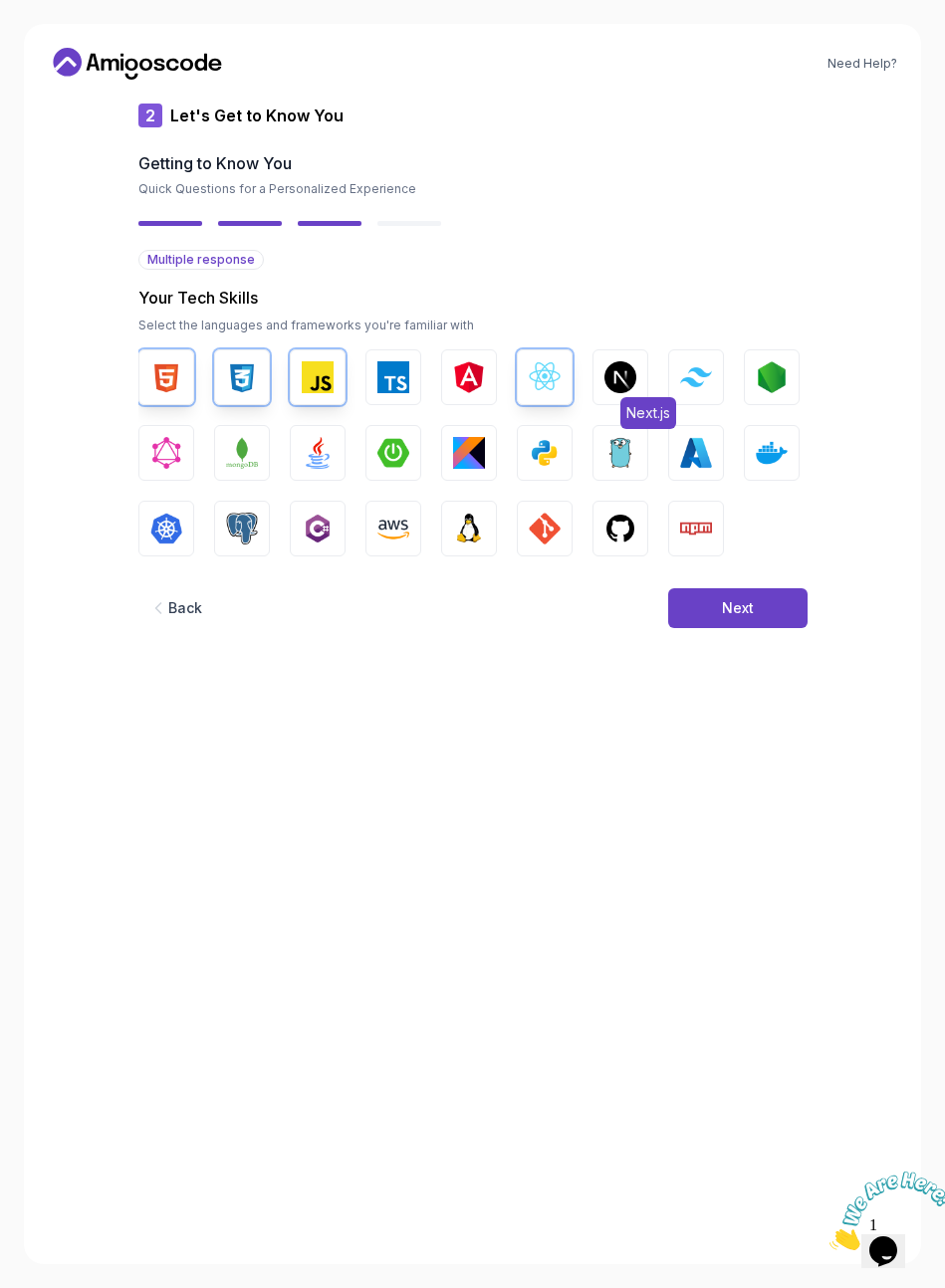 click at bounding box center (620, 377) 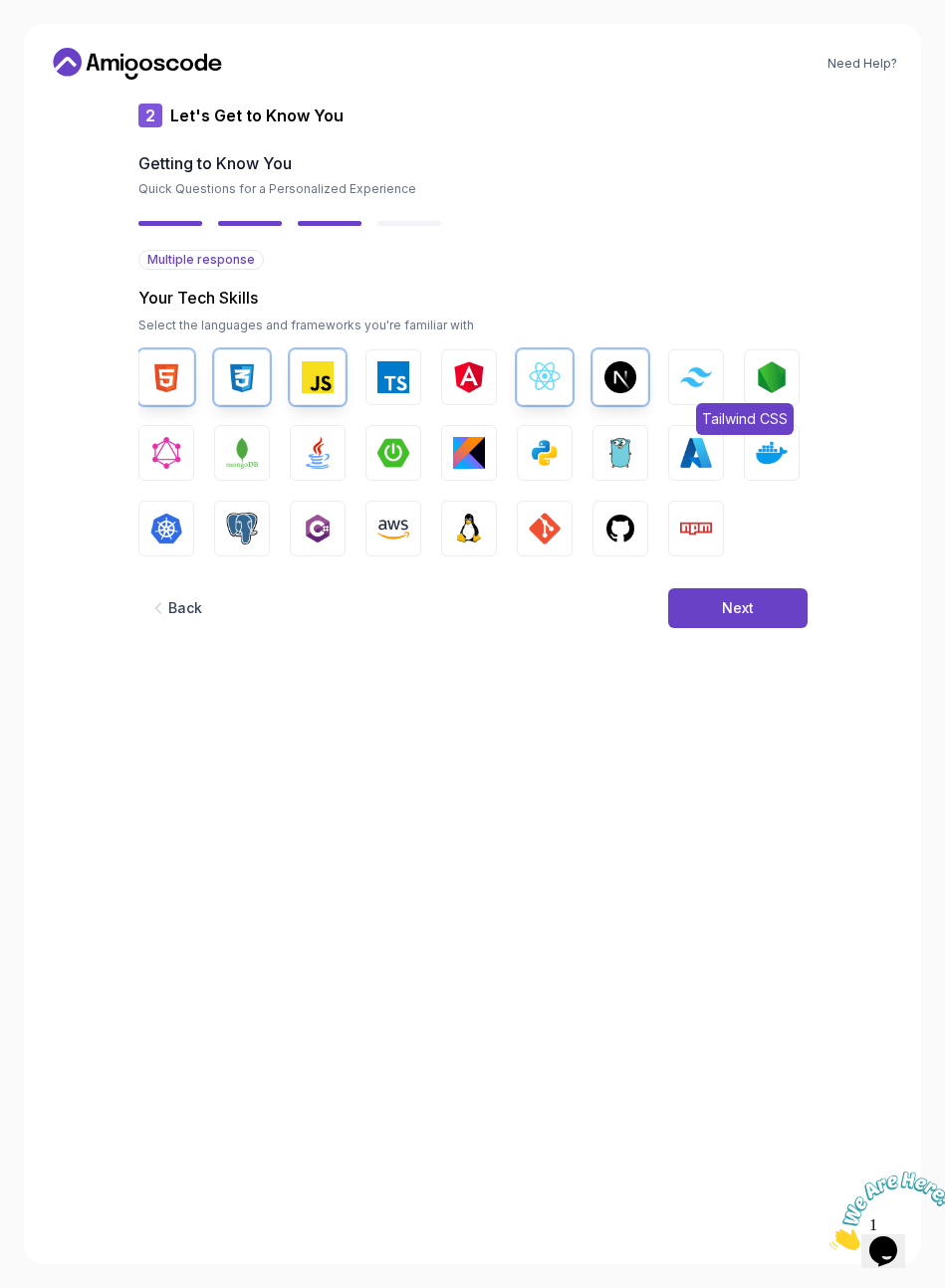 click at bounding box center (696, 376) 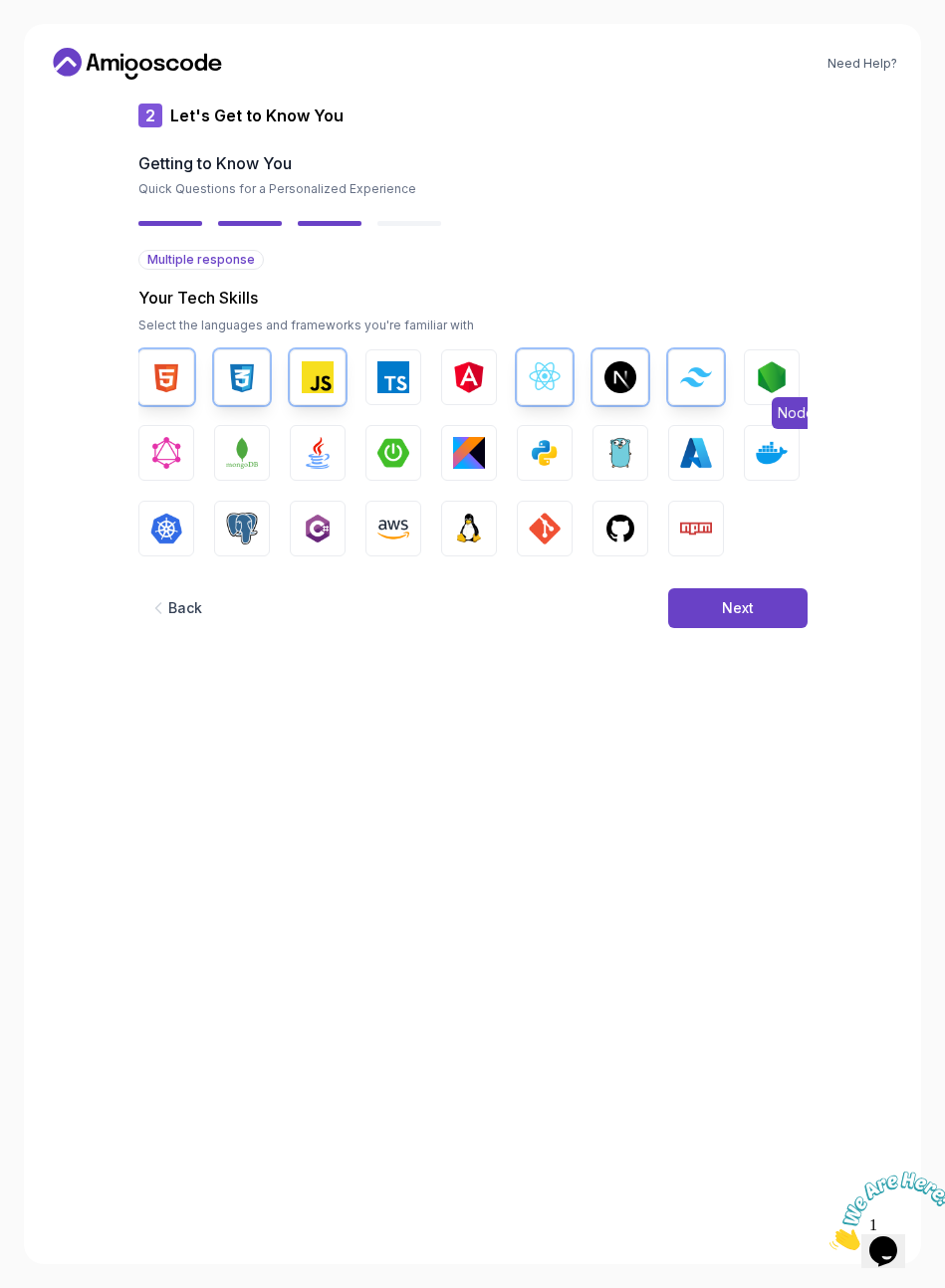 click at bounding box center [772, 377] 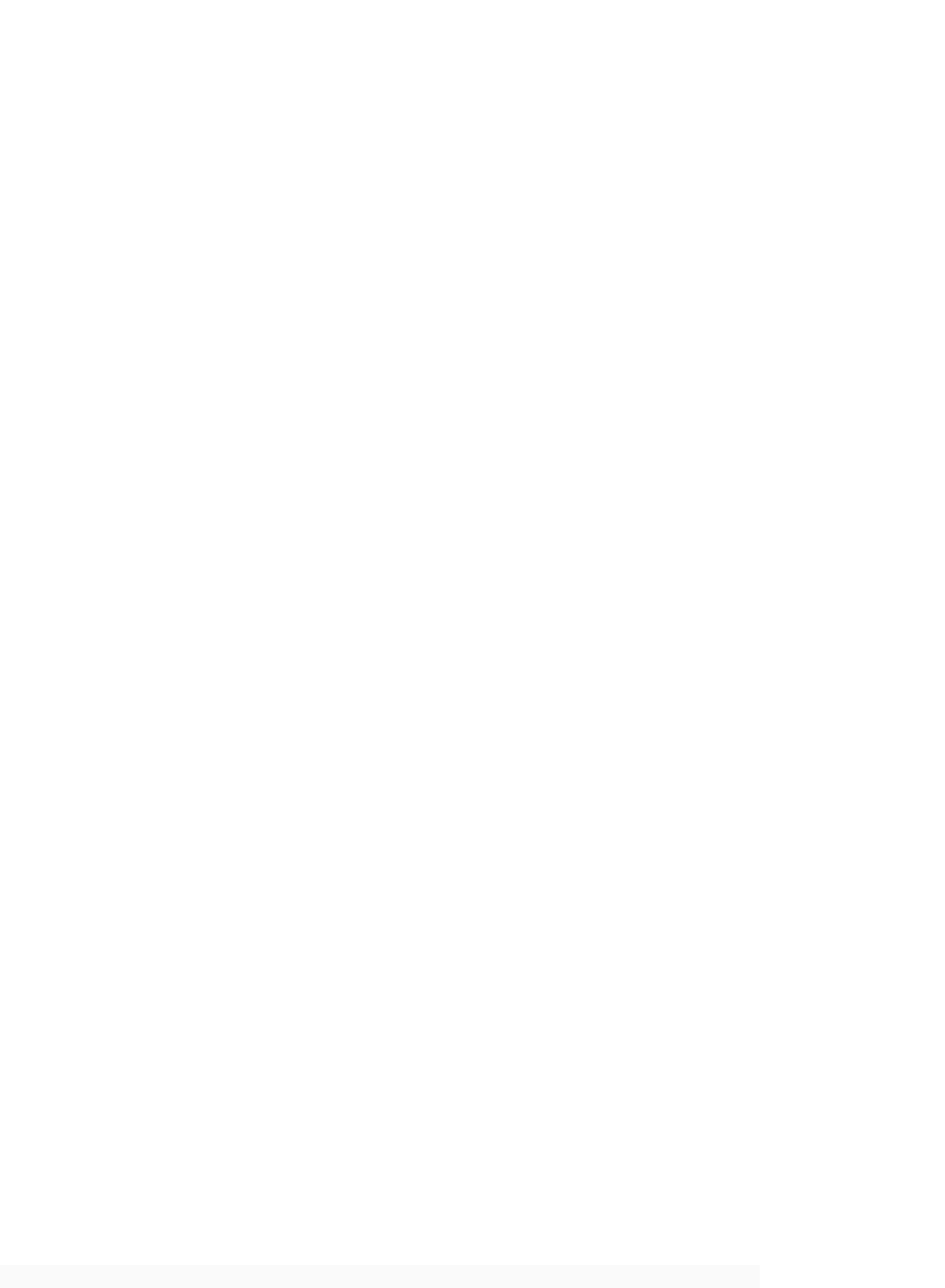 click at bounding box center (772, 453) 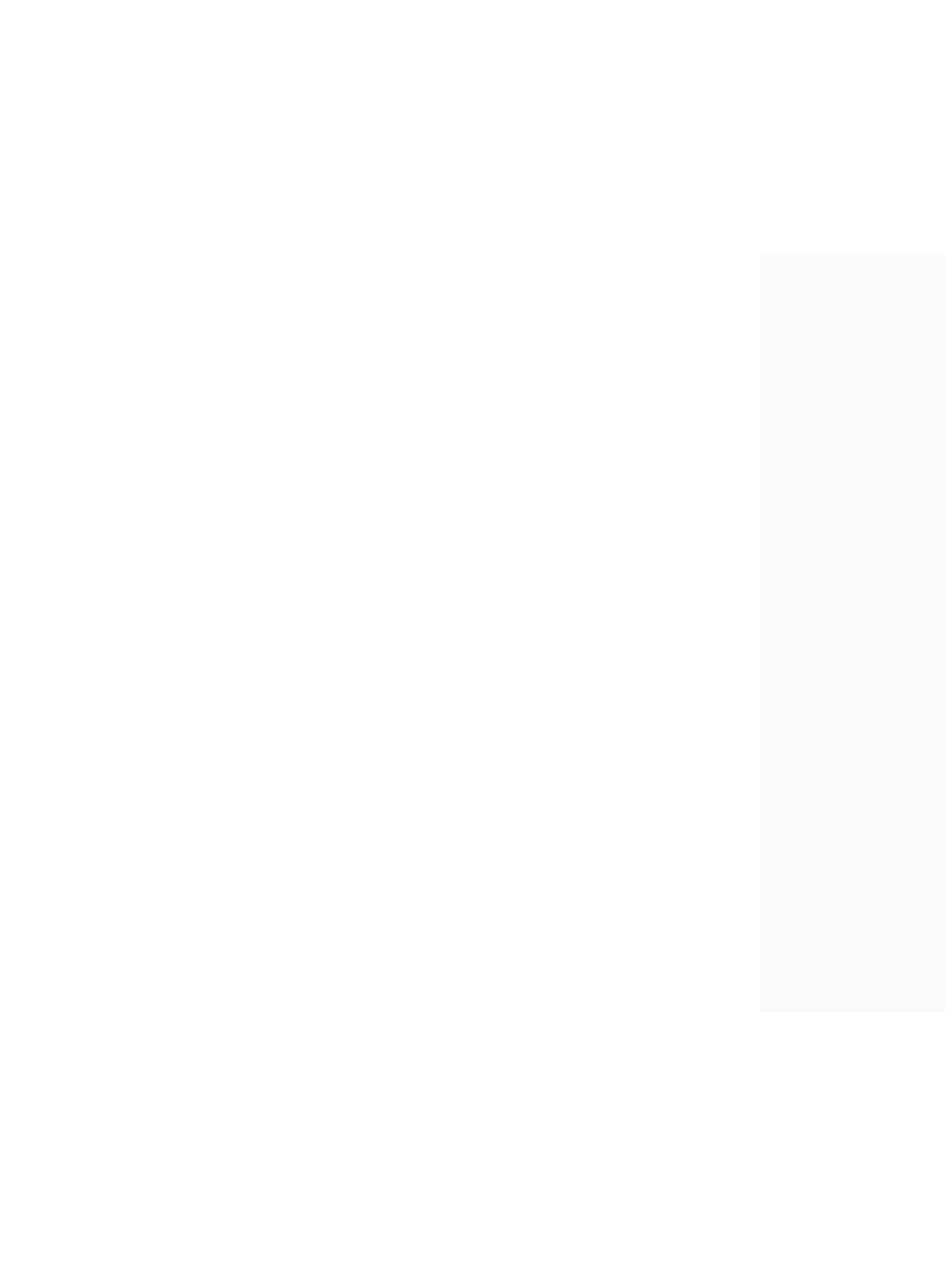 click on "Continue with Free plan" at bounding box center [473, 543] 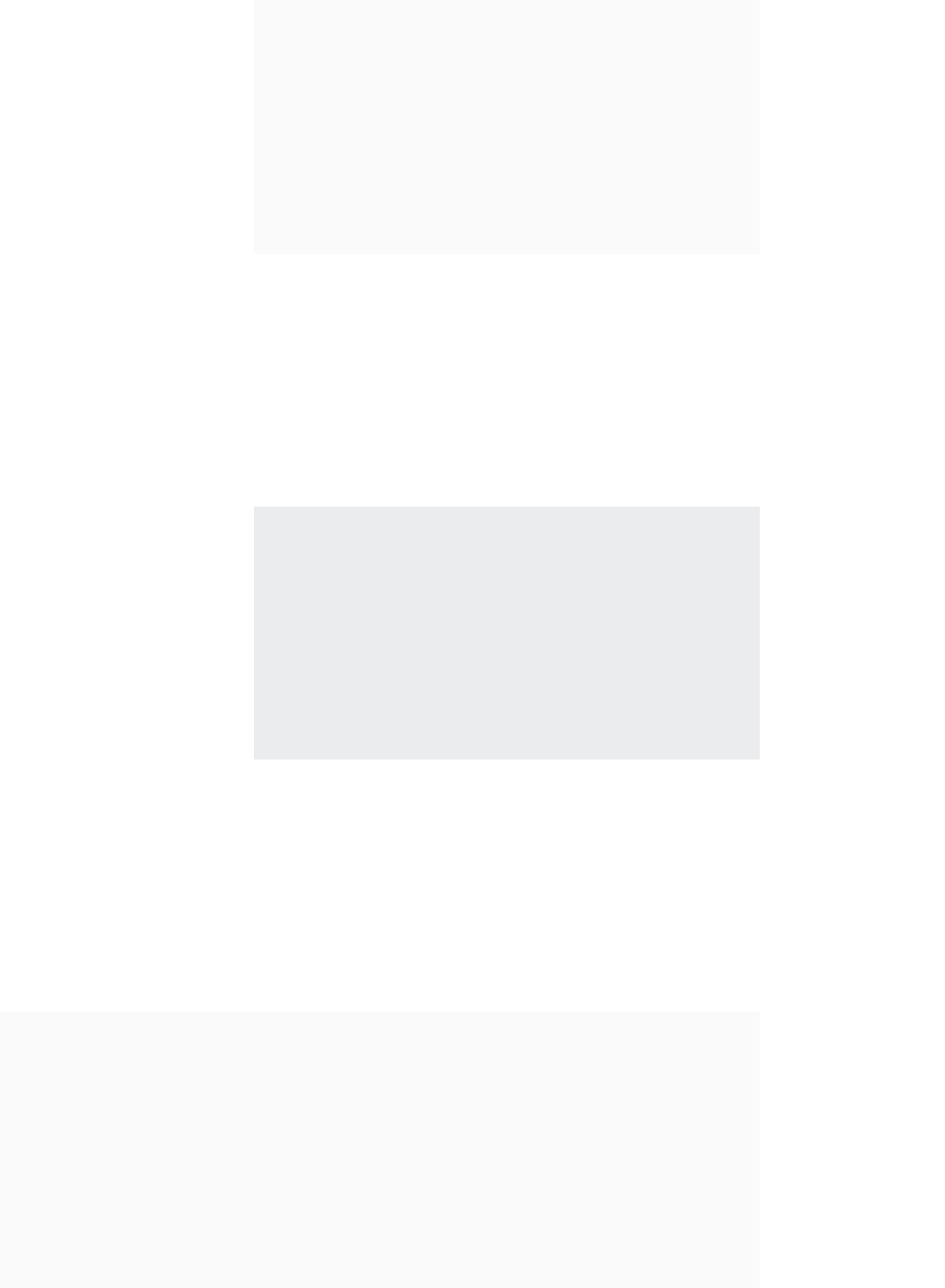 click on "Continue to Dashboard" at bounding box center (473, 968) 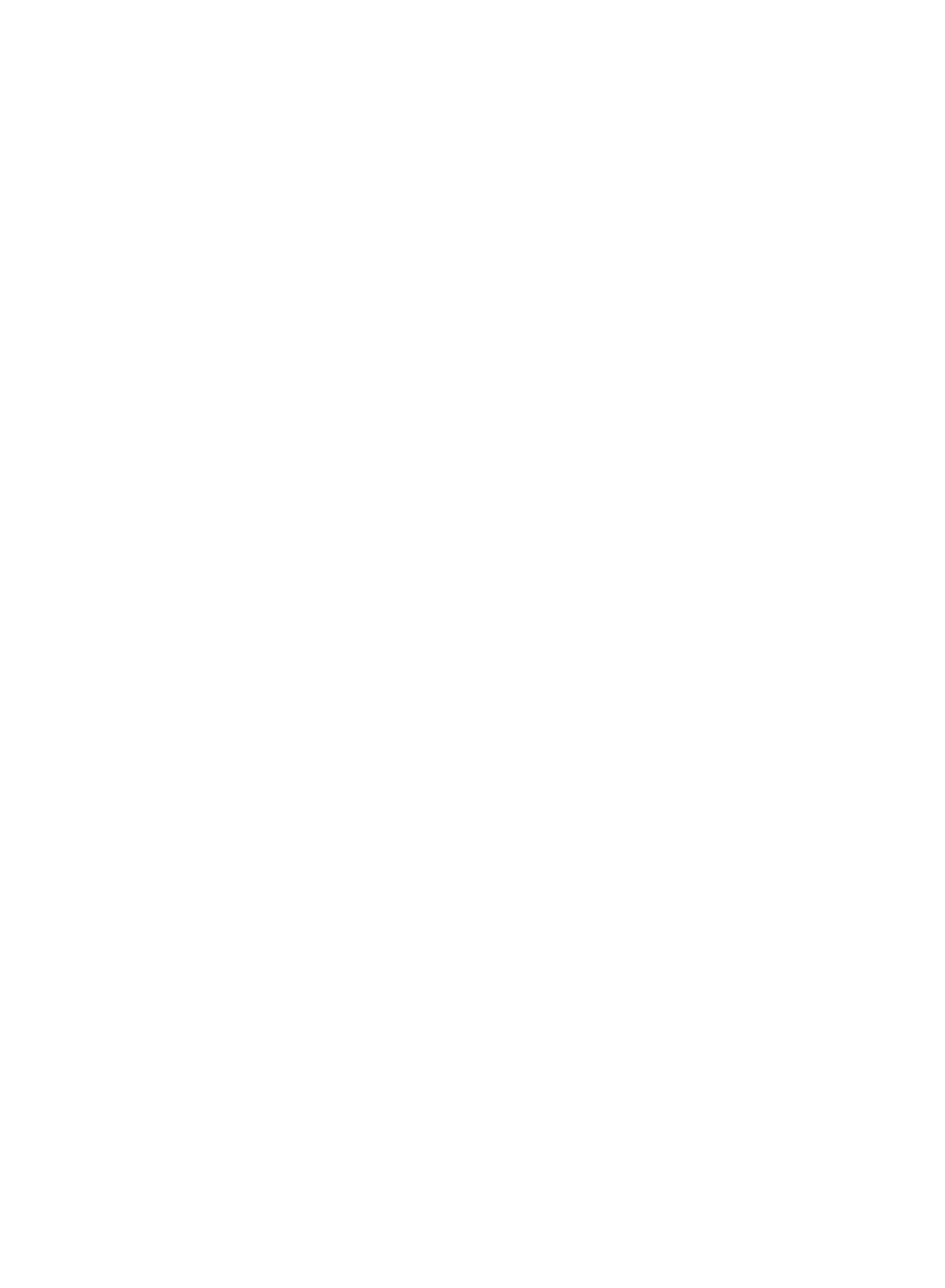 scroll, scrollTop: 322, scrollLeft: 0, axis: vertical 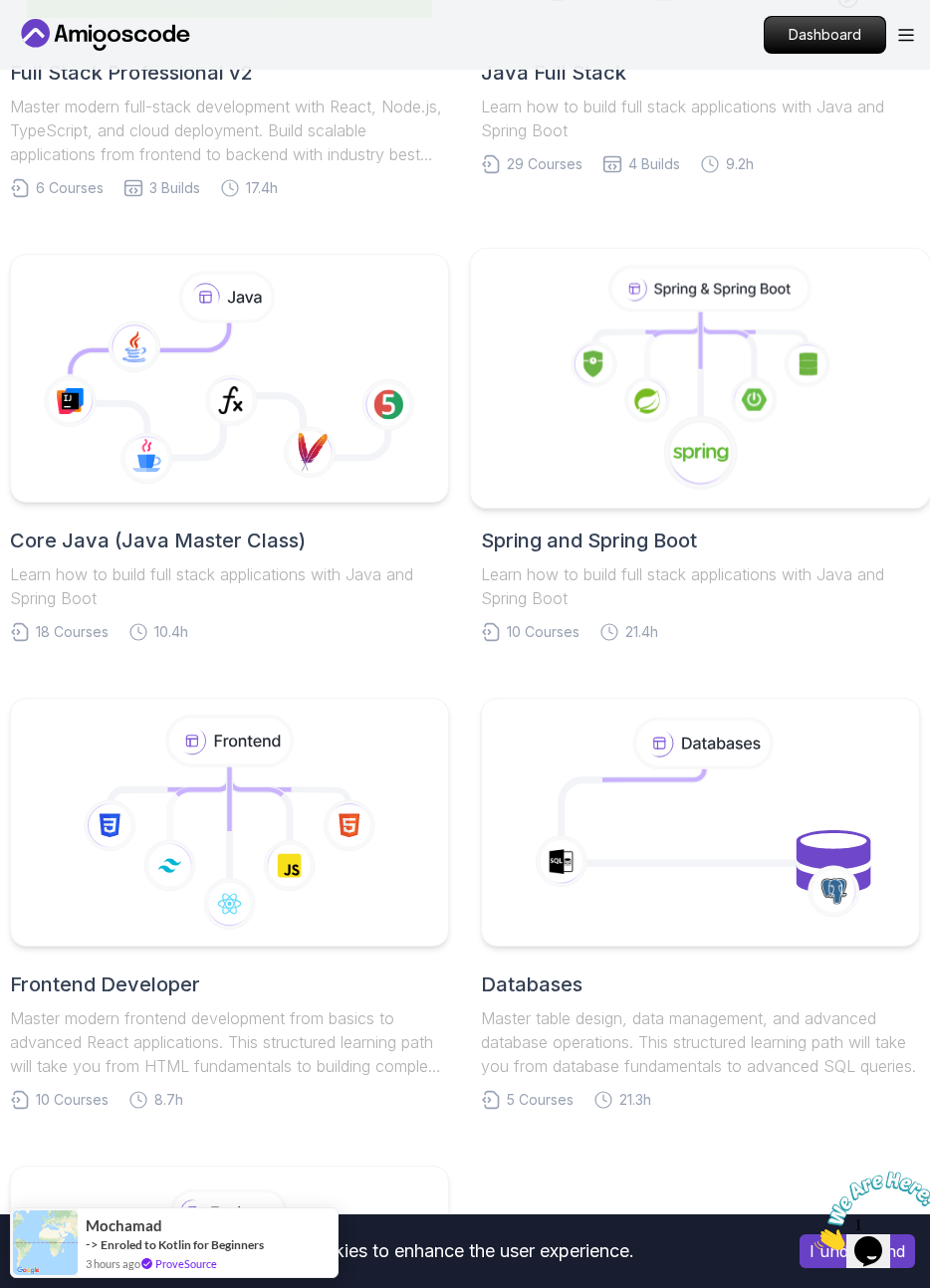 click 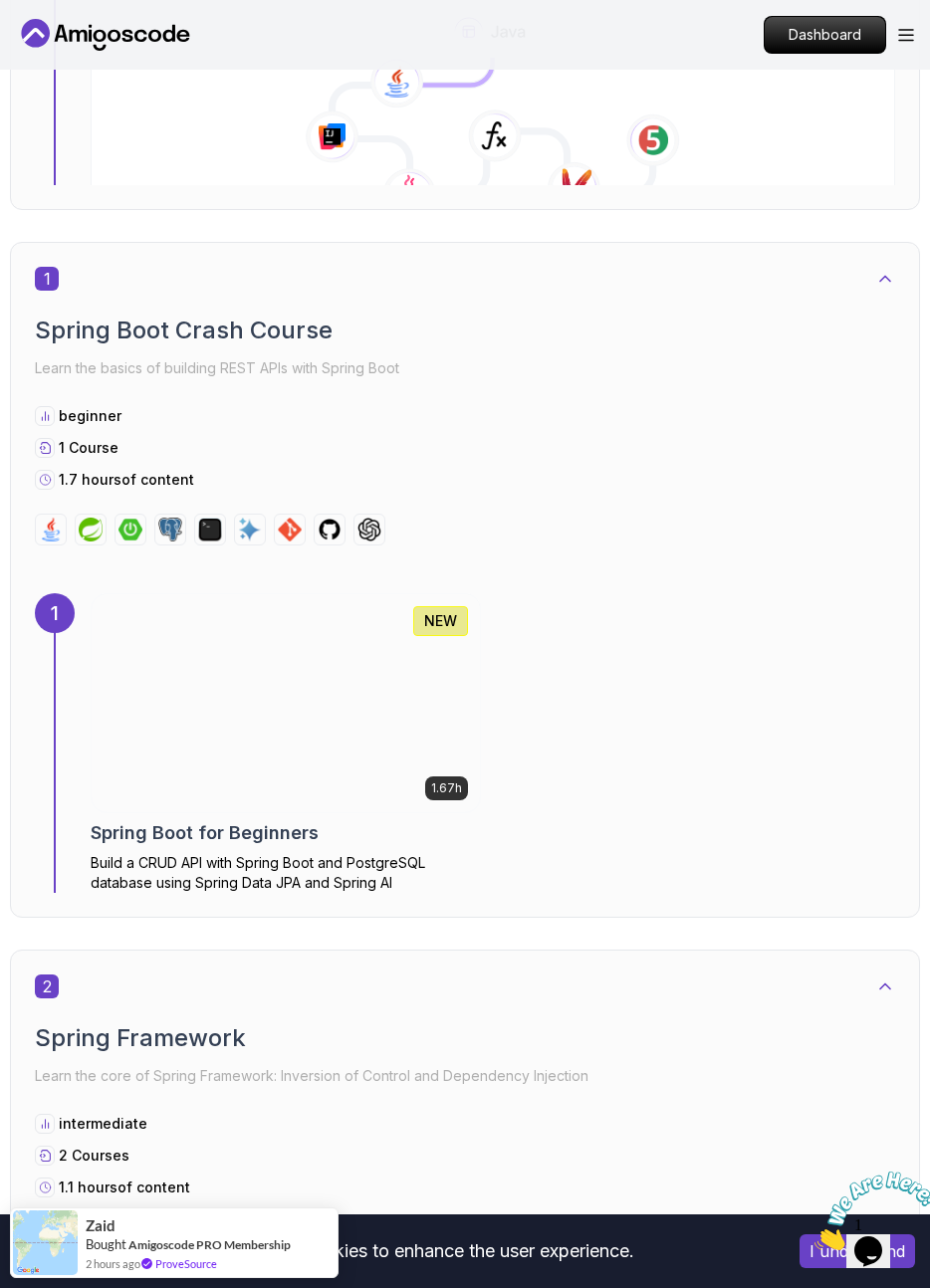 scroll, scrollTop: 1198, scrollLeft: 0, axis: vertical 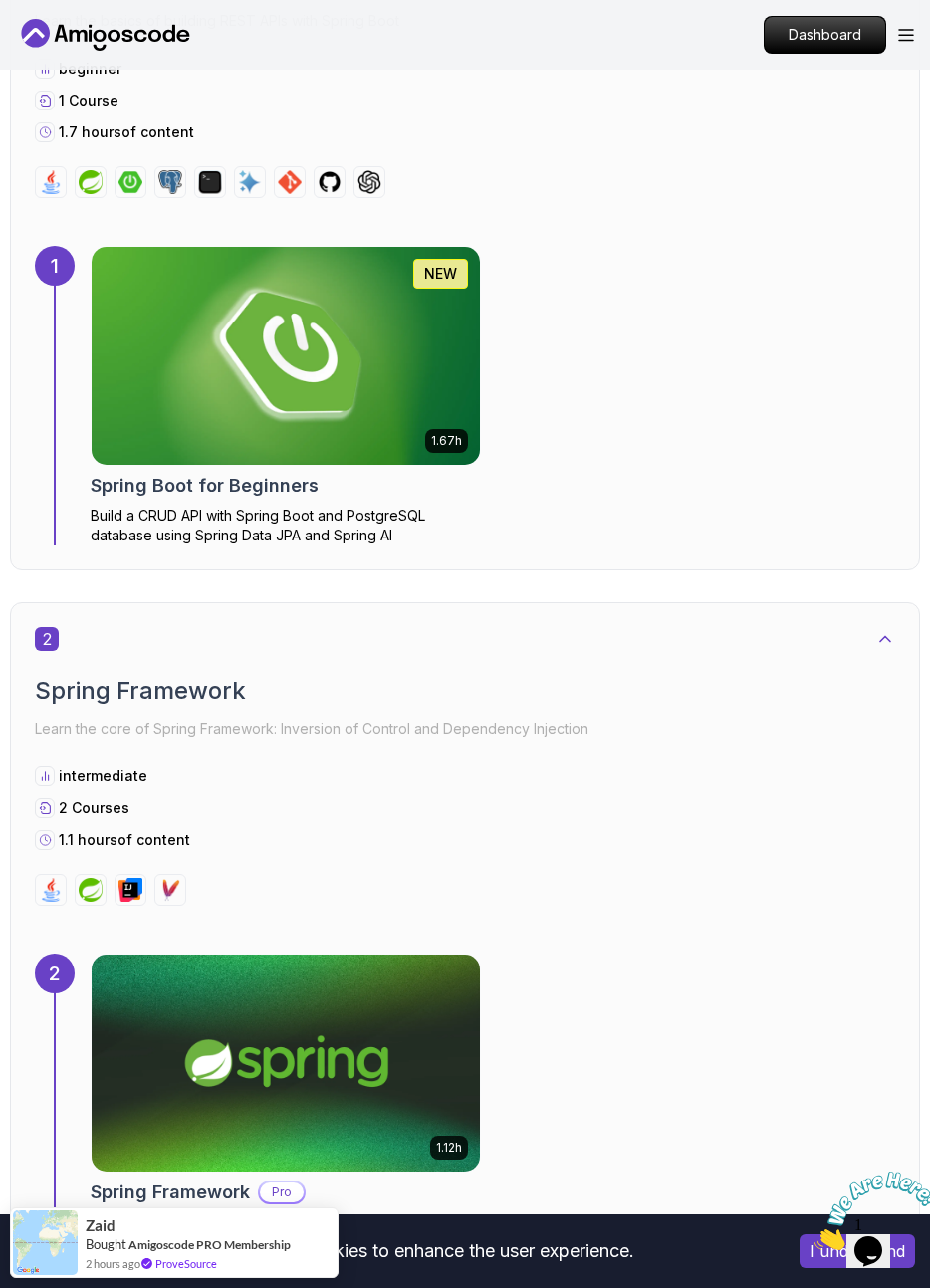 click at bounding box center (286, 355) 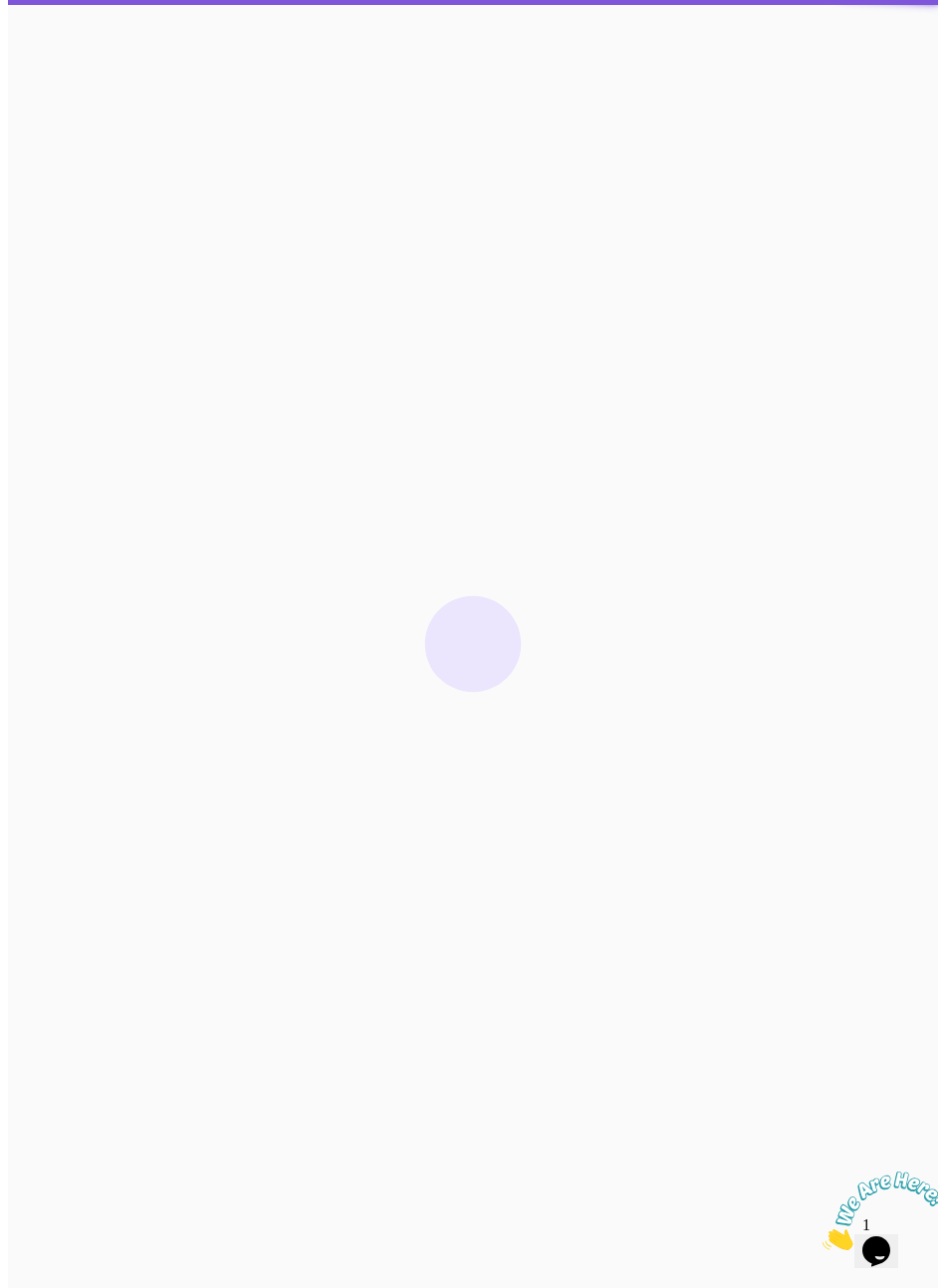 scroll, scrollTop: 0, scrollLeft: 0, axis: both 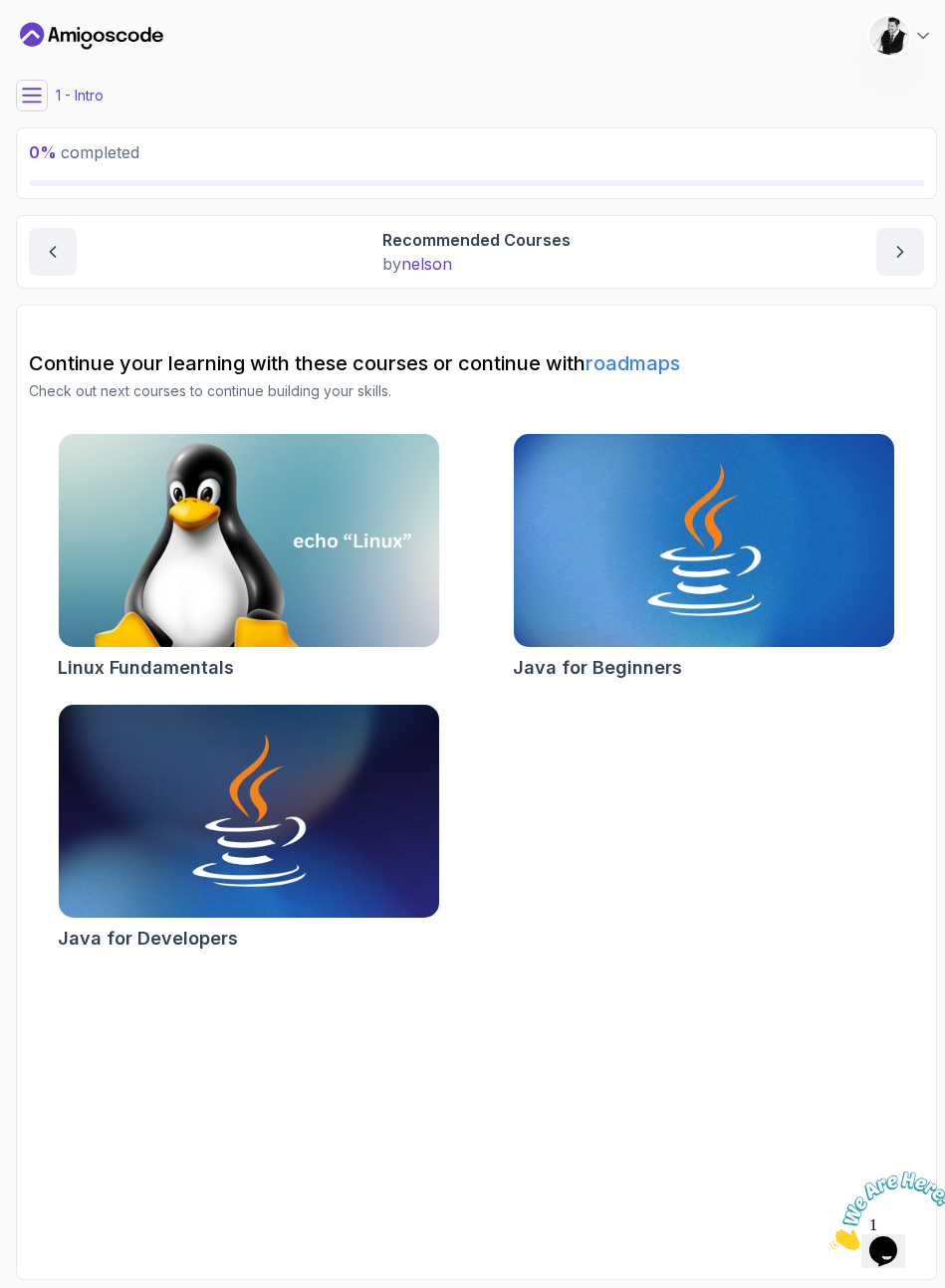 click on "0 % completed" at bounding box center [476, 152] 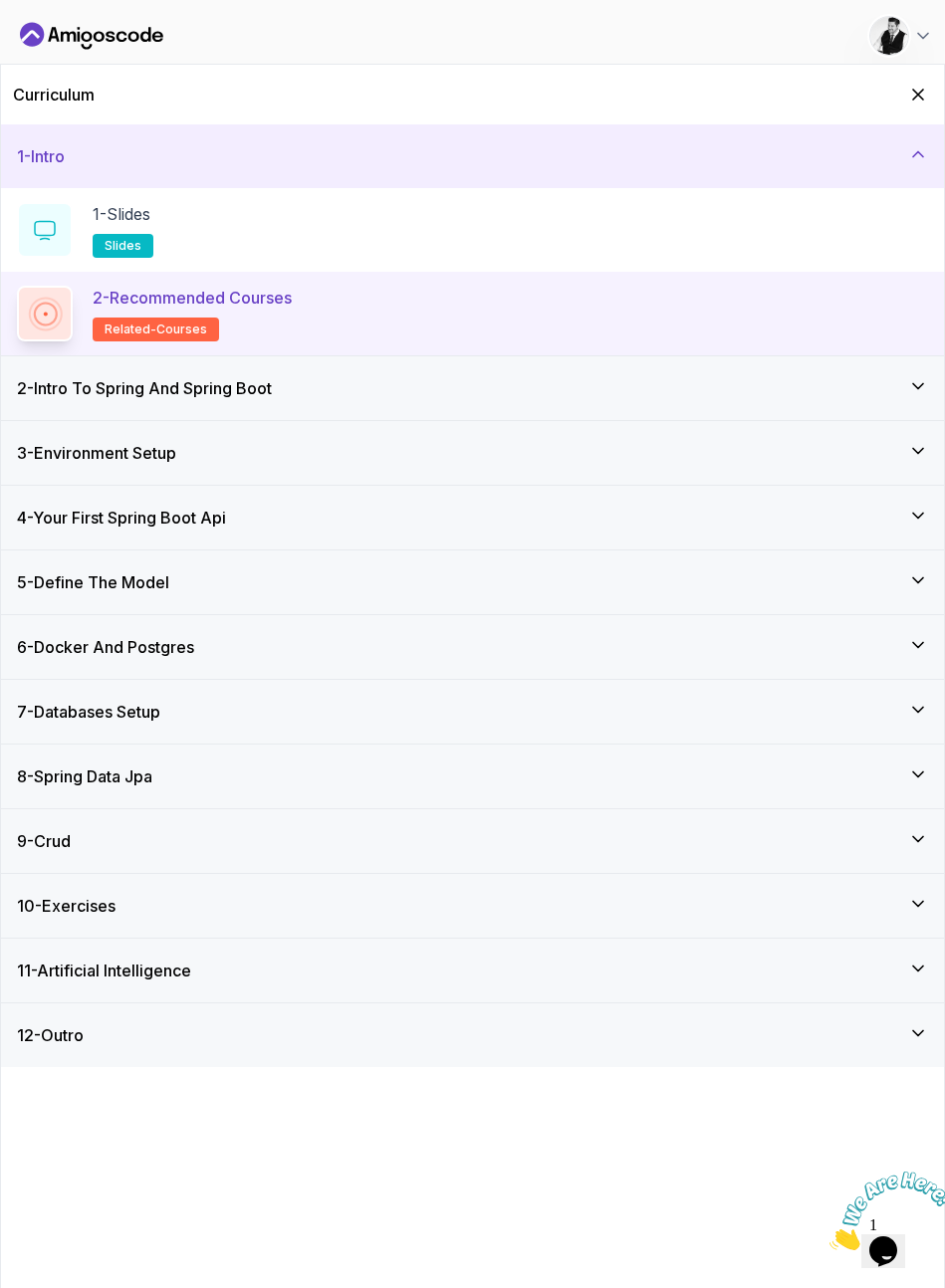 click on "6  -  Docker And Postgres" at bounding box center [472, 647] 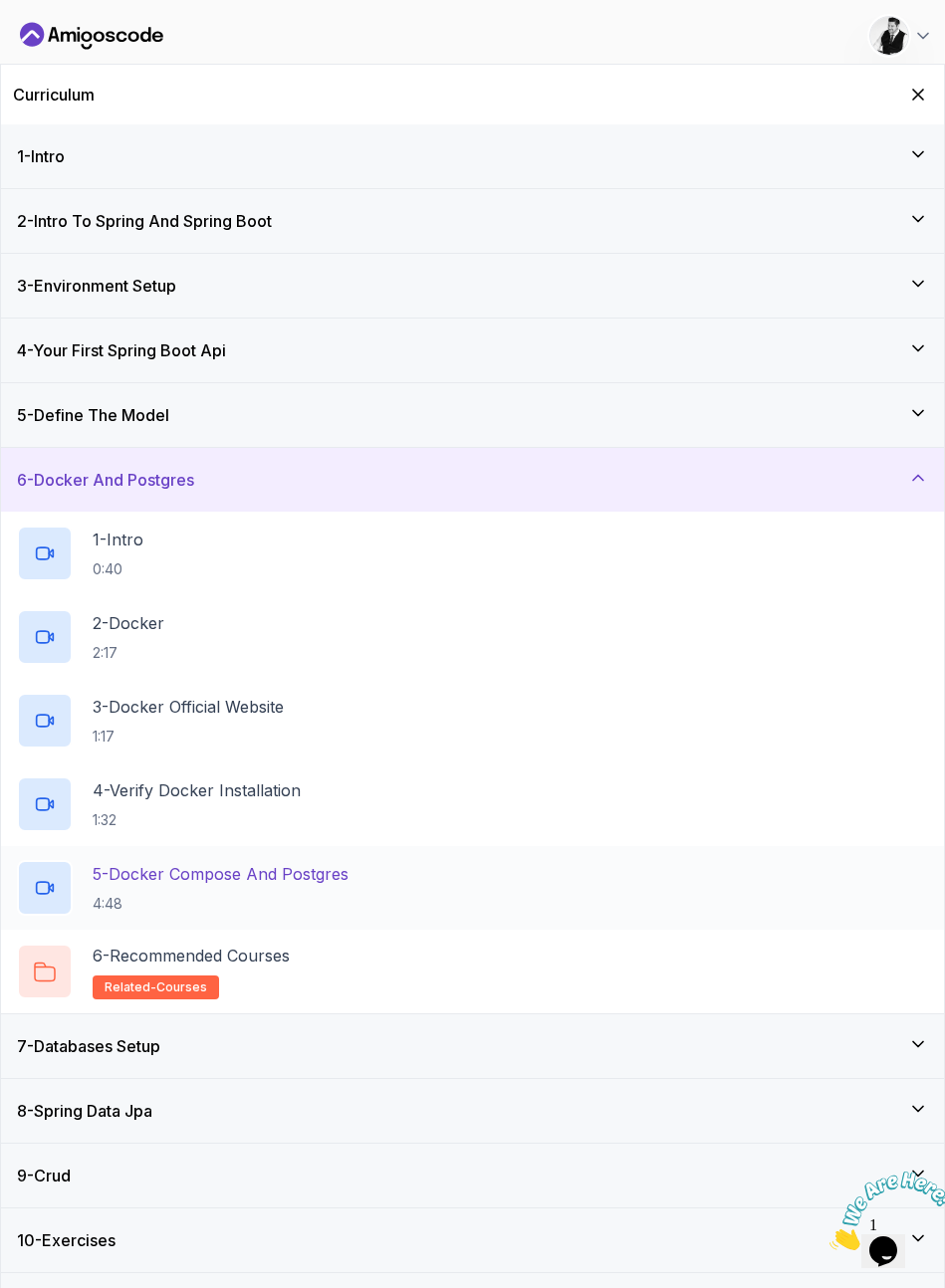 click on "5  -  Docker Compose And Postgres" at bounding box center (220, 874) 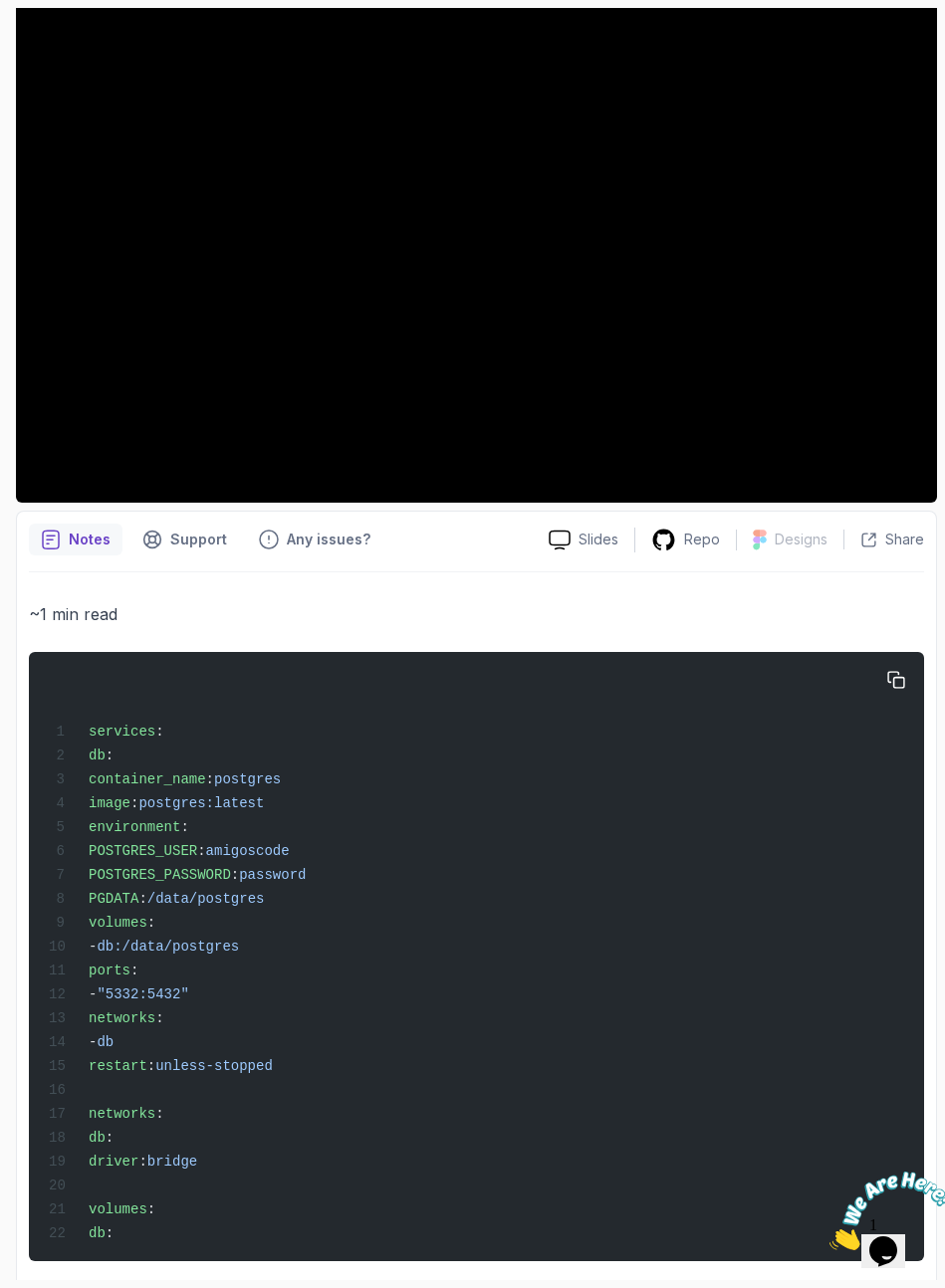 scroll, scrollTop: 341, scrollLeft: 0, axis: vertical 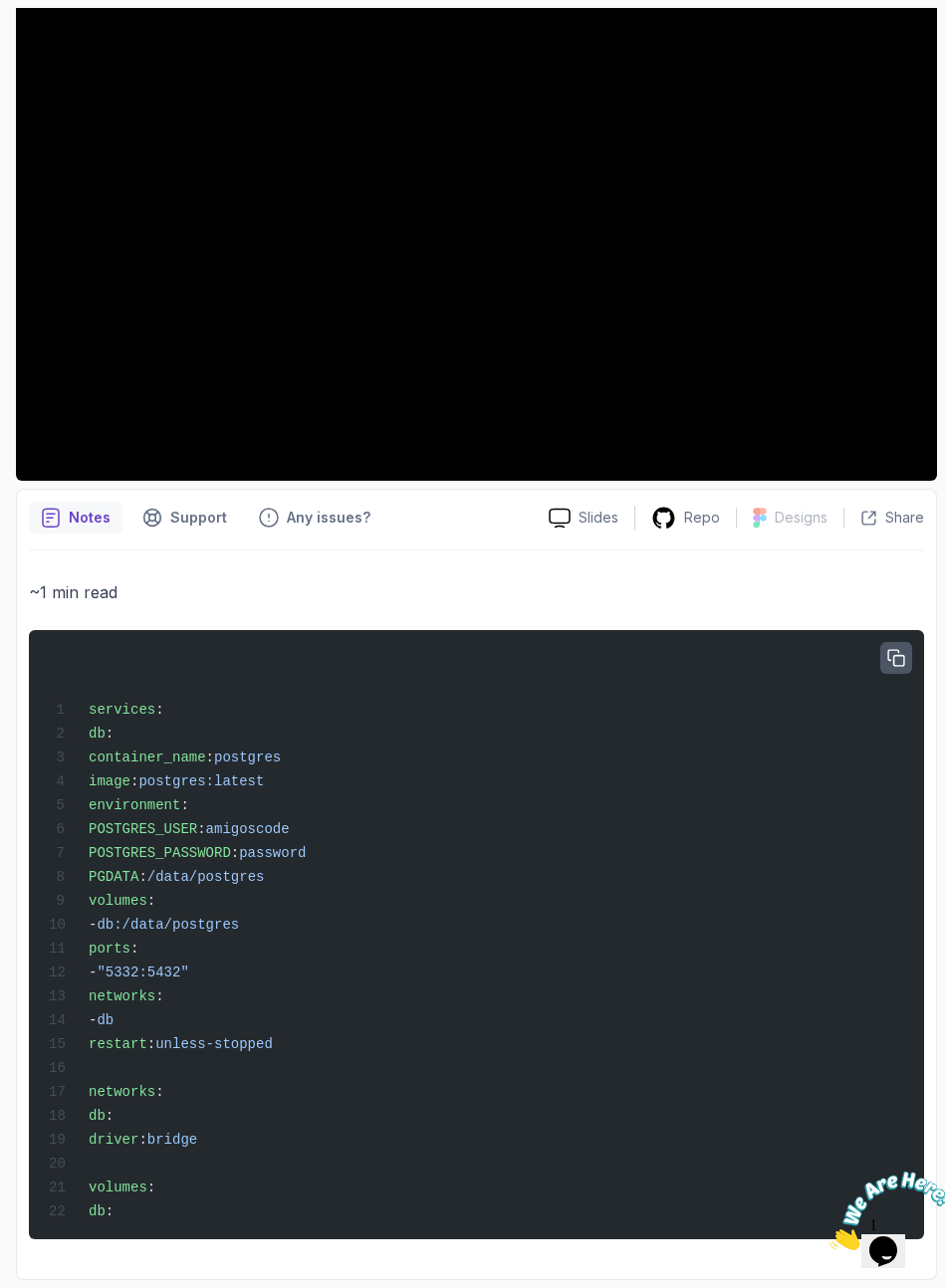 click 